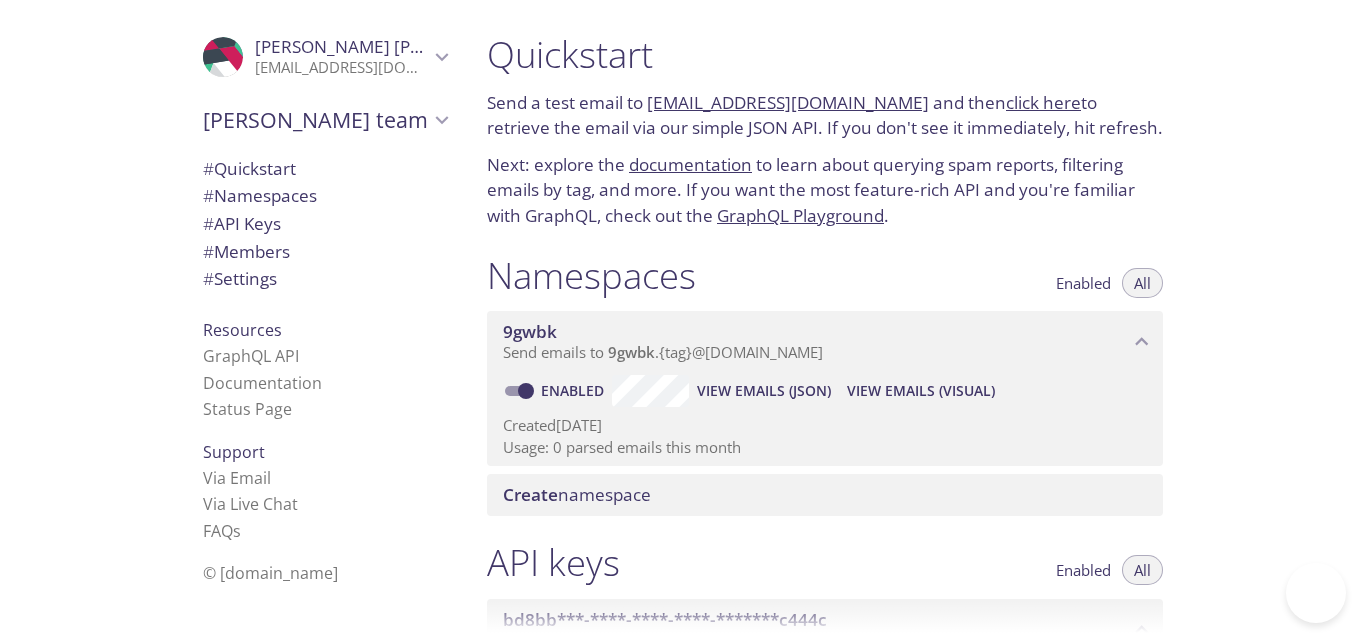 scroll, scrollTop: 0, scrollLeft: 0, axis: both 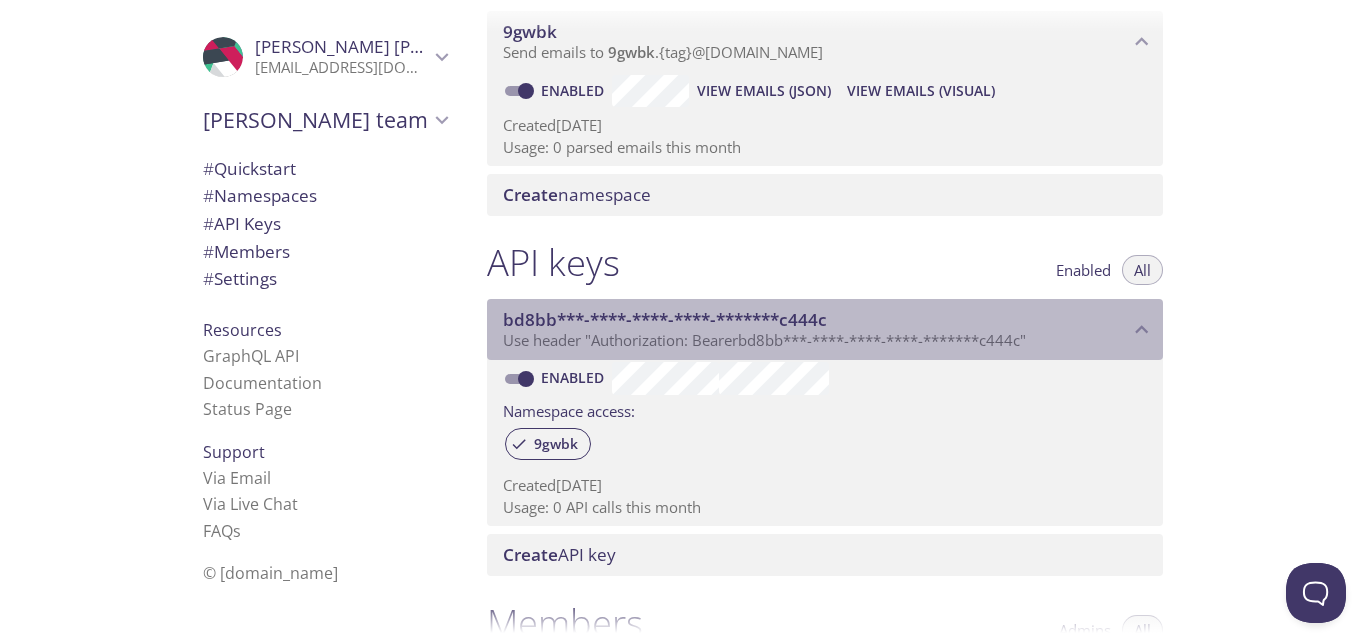 click on "bd8bb***-****-****-****-*******c444c" at bounding box center (816, 320) 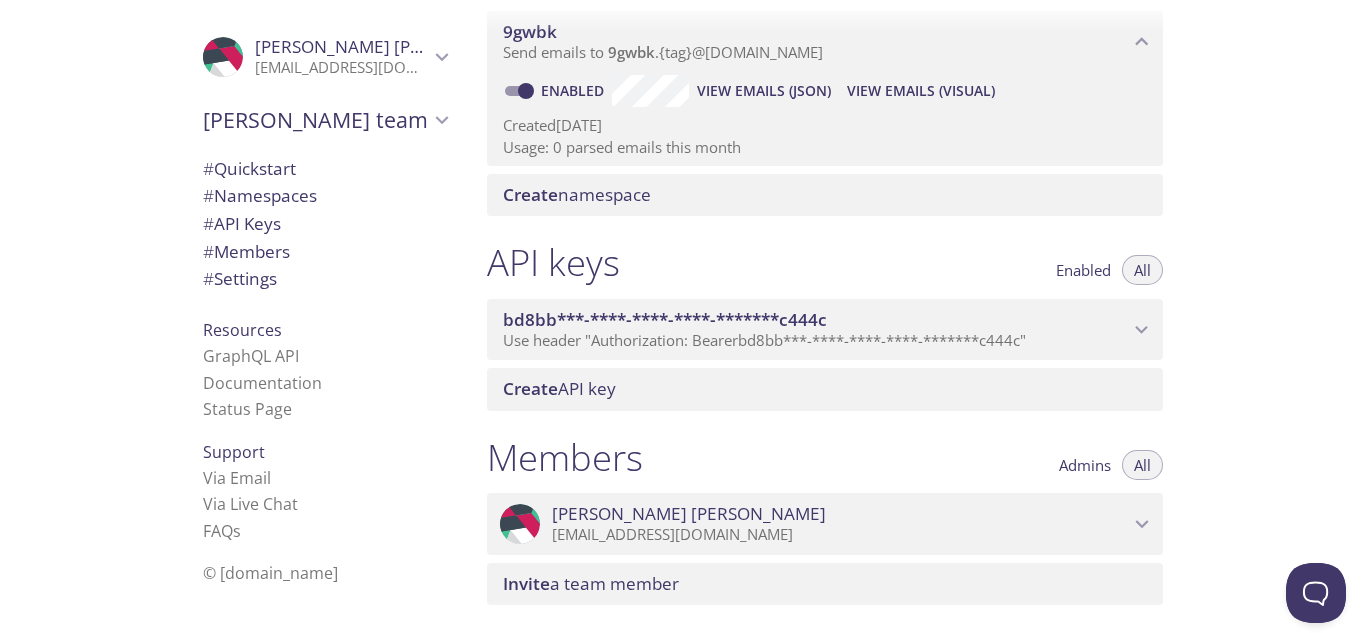 click on "bd8bb***-****-****-****-*******c444c" at bounding box center [816, 320] 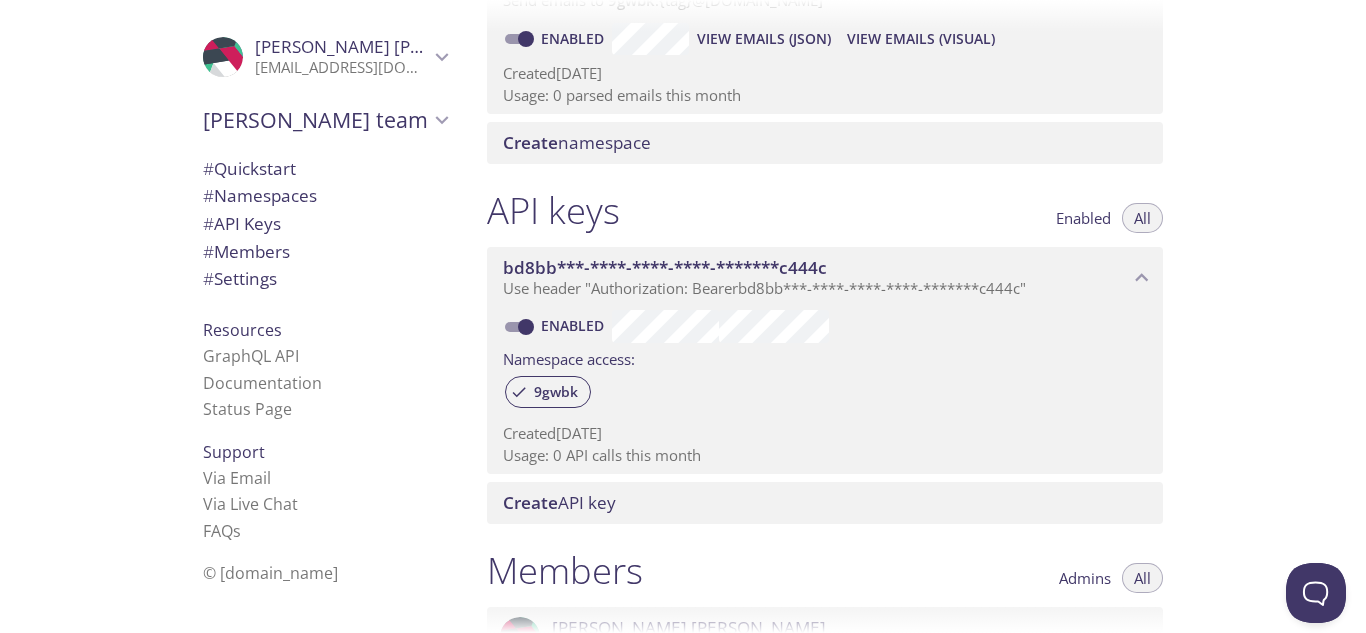 scroll, scrollTop: 400, scrollLeft: 0, axis: vertical 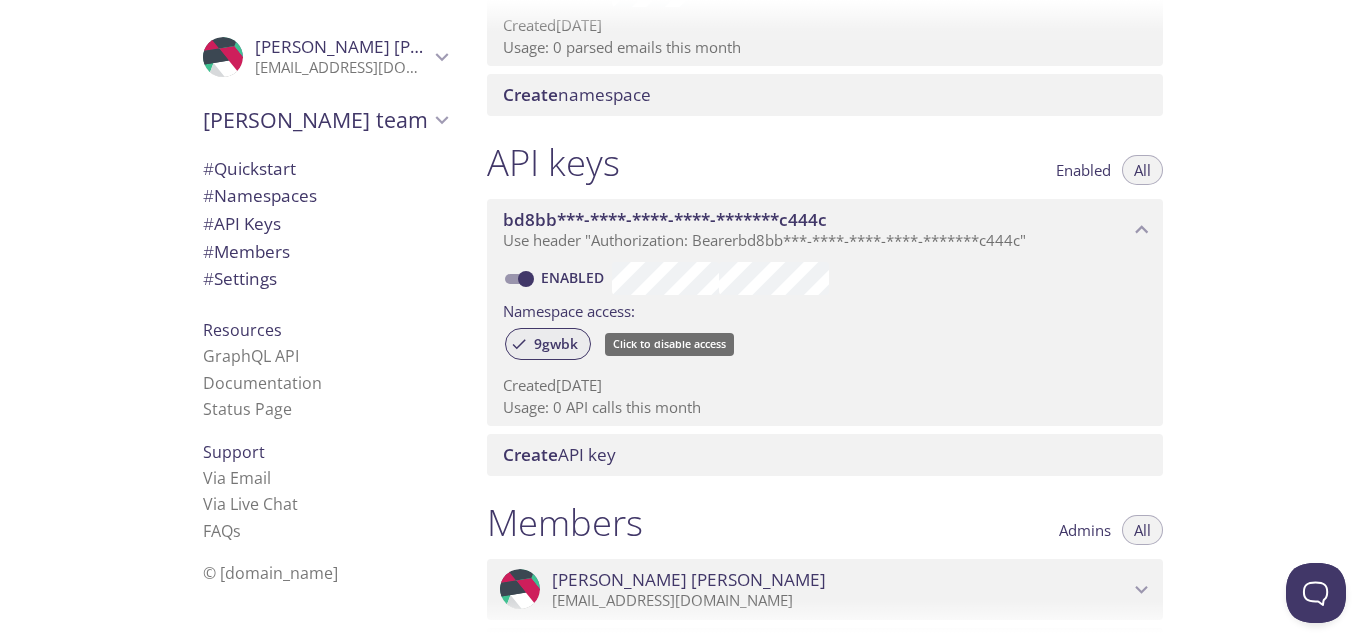 click on "9gwbk" at bounding box center [556, 344] 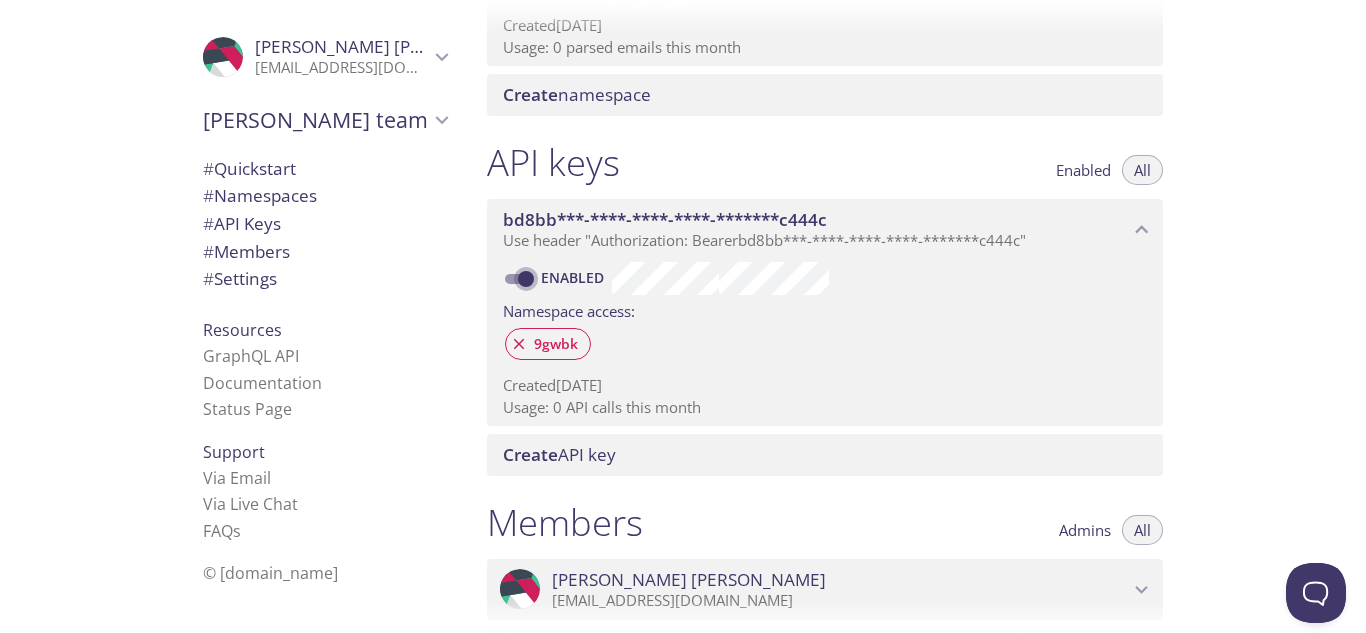 click on "Enabled" at bounding box center [526, 279] 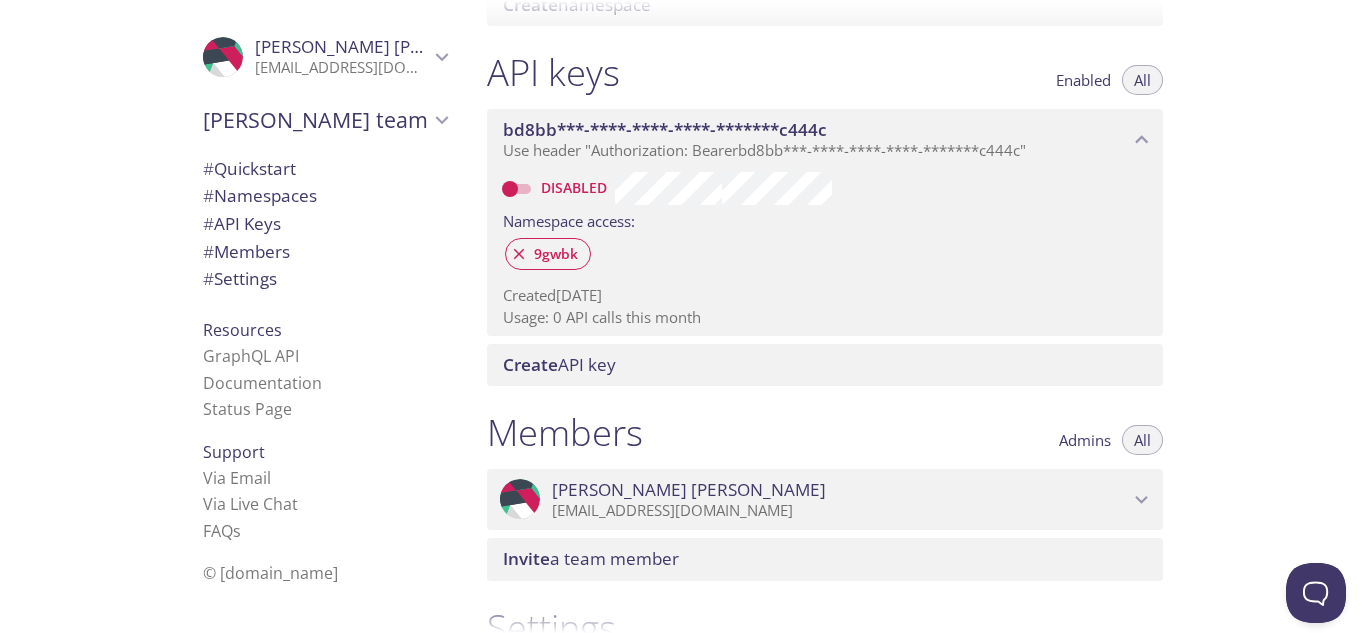 scroll, scrollTop: 389, scrollLeft: 0, axis: vertical 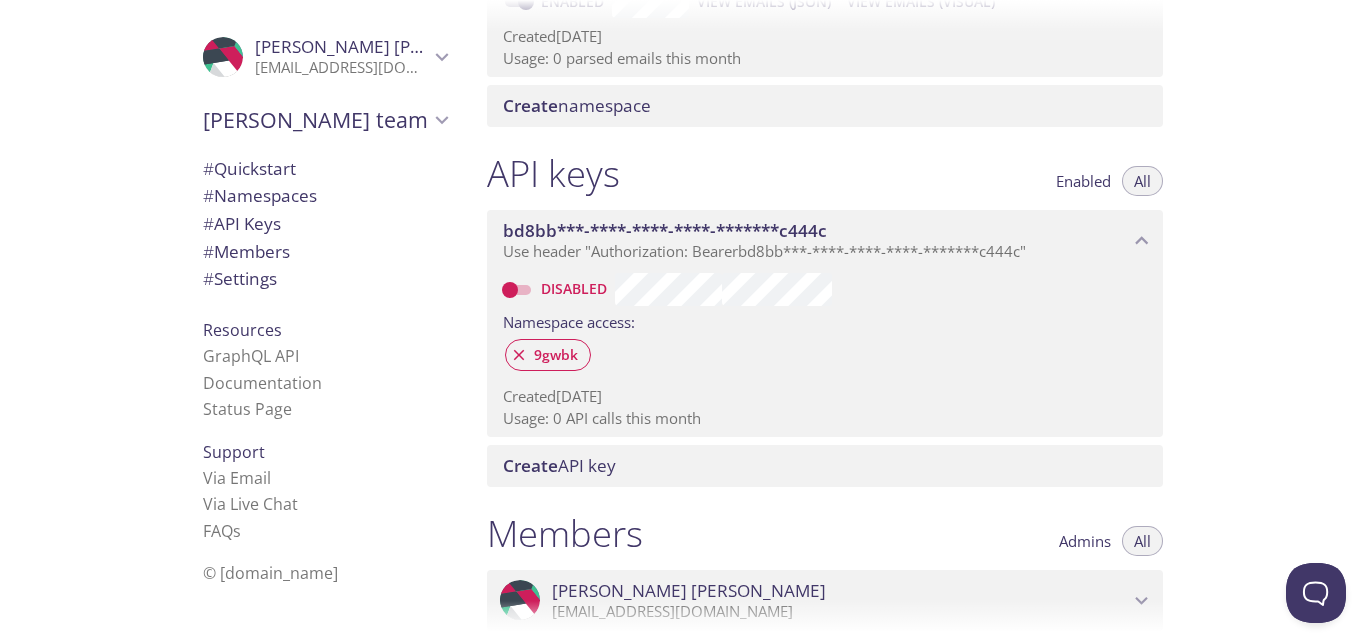 click on "bd8bb***-****-****-****-*******c444c" at bounding box center (816, 231) 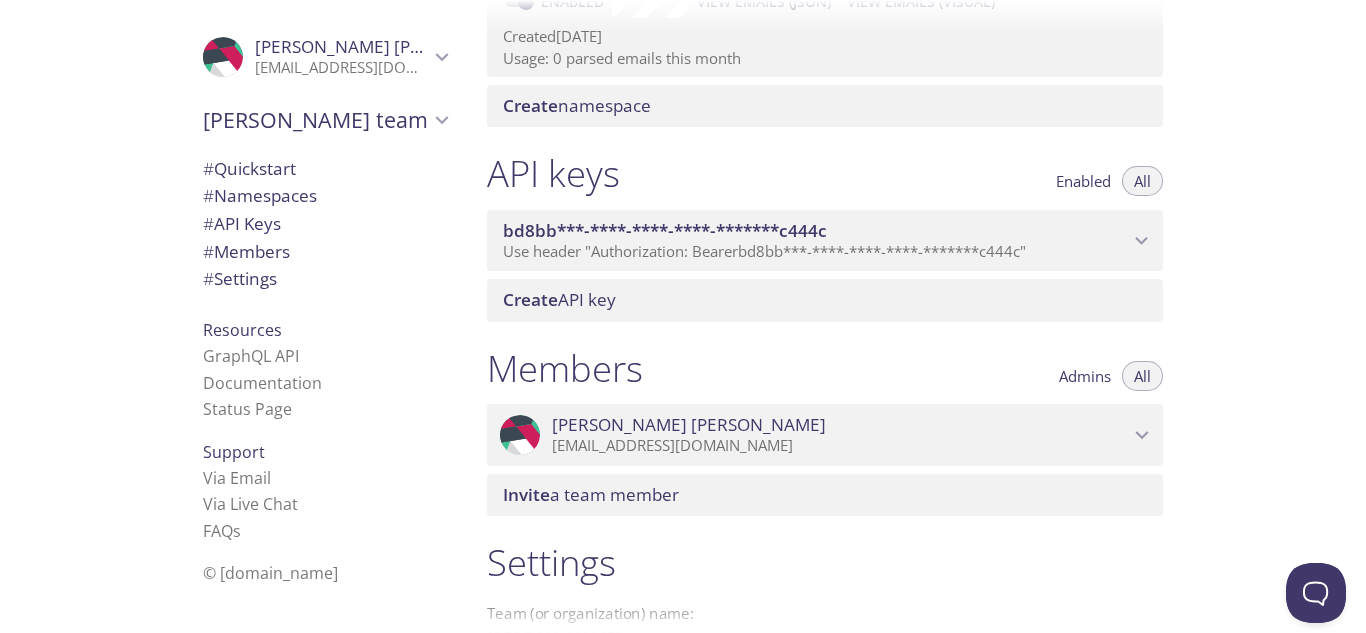click on "bd8bb***-****-****-****-*******c444c" at bounding box center [816, 231] 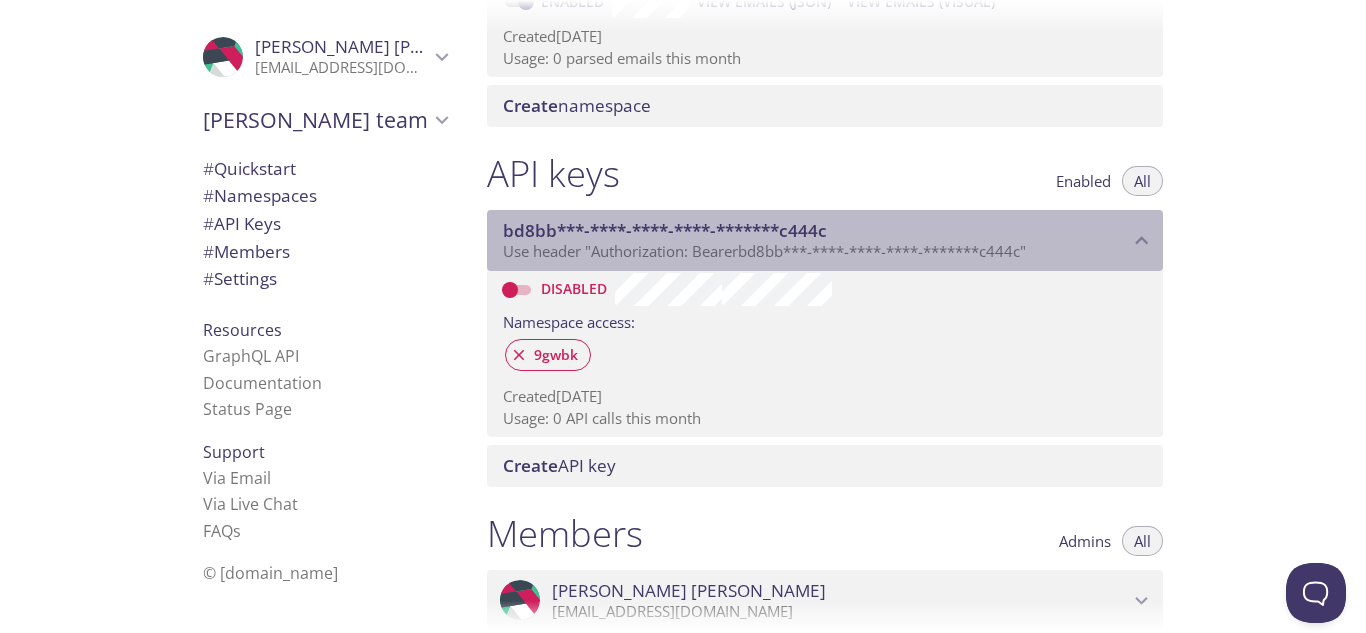 drag, startPoint x: 746, startPoint y: 254, endPoint x: 856, endPoint y: 259, distance: 110.11358 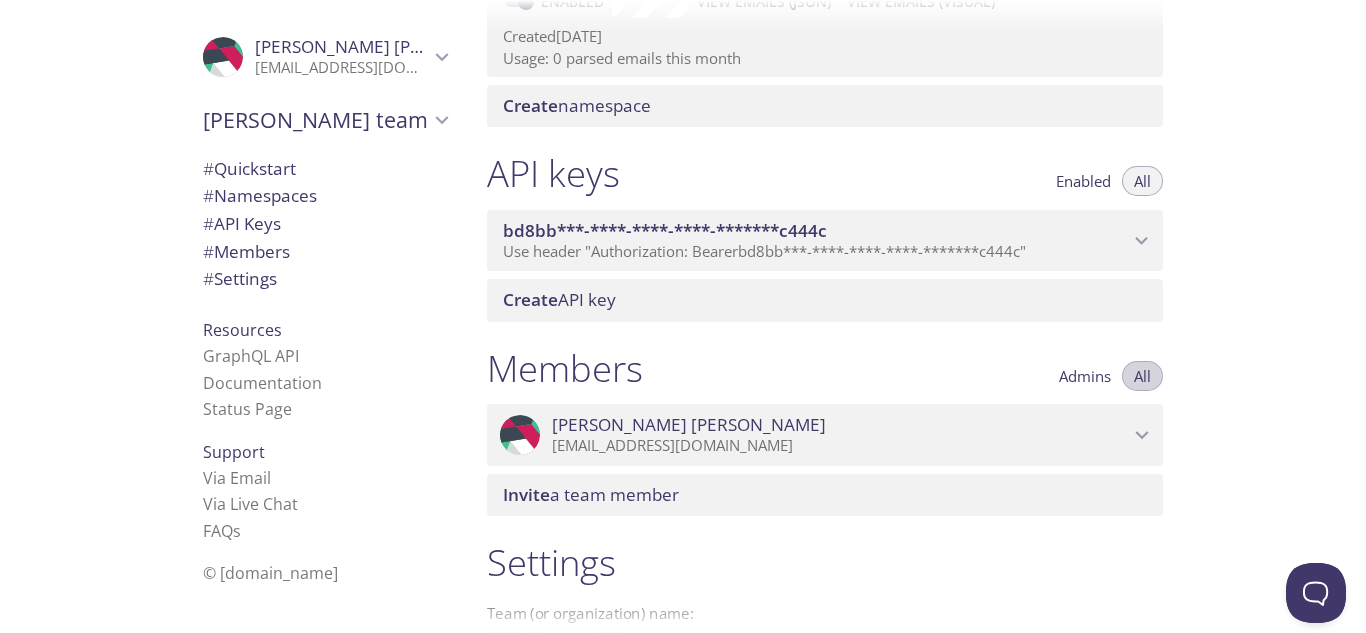 click on "All" at bounding box center [1142, 376] 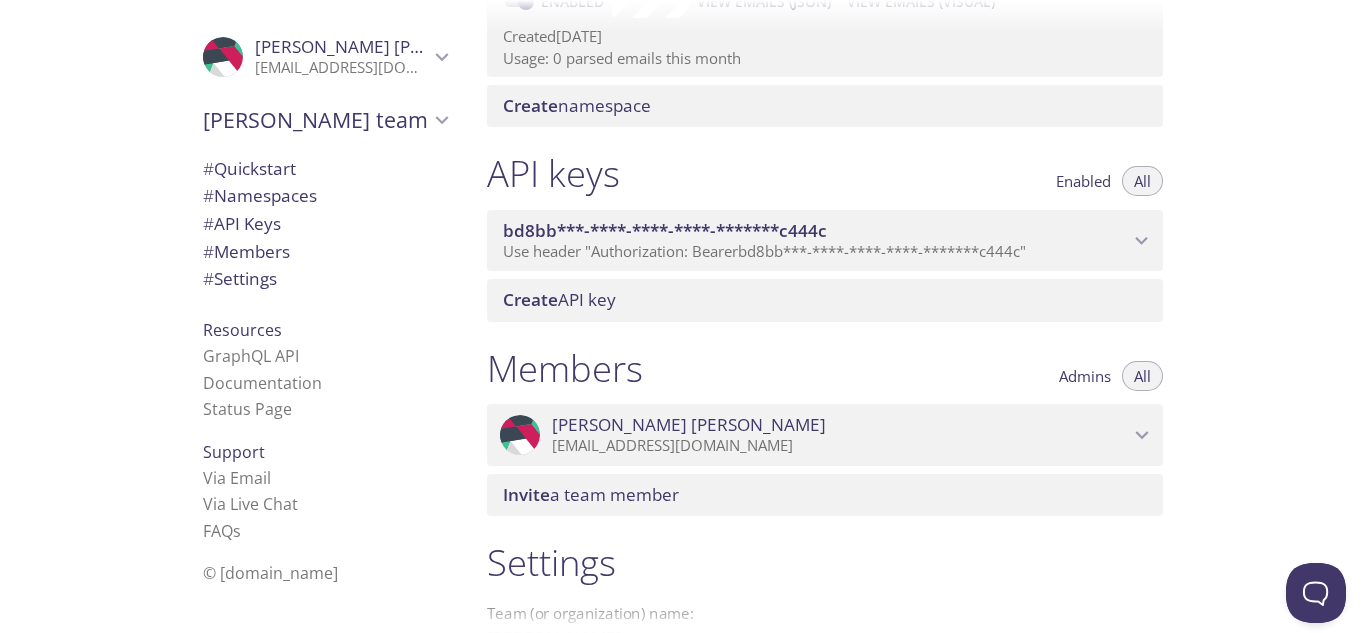 click on "All" at bounding box center [1142, 376] 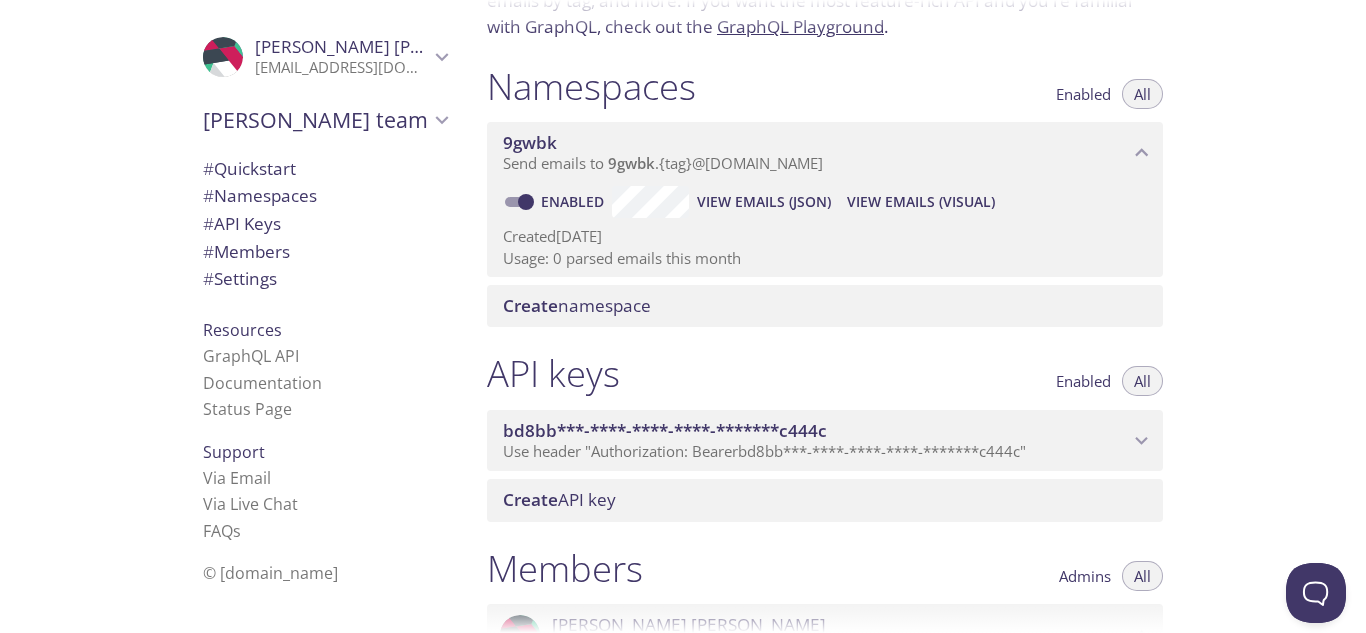 scroll, scrollTop: 289, scrollLeft: 0, axis: vertical 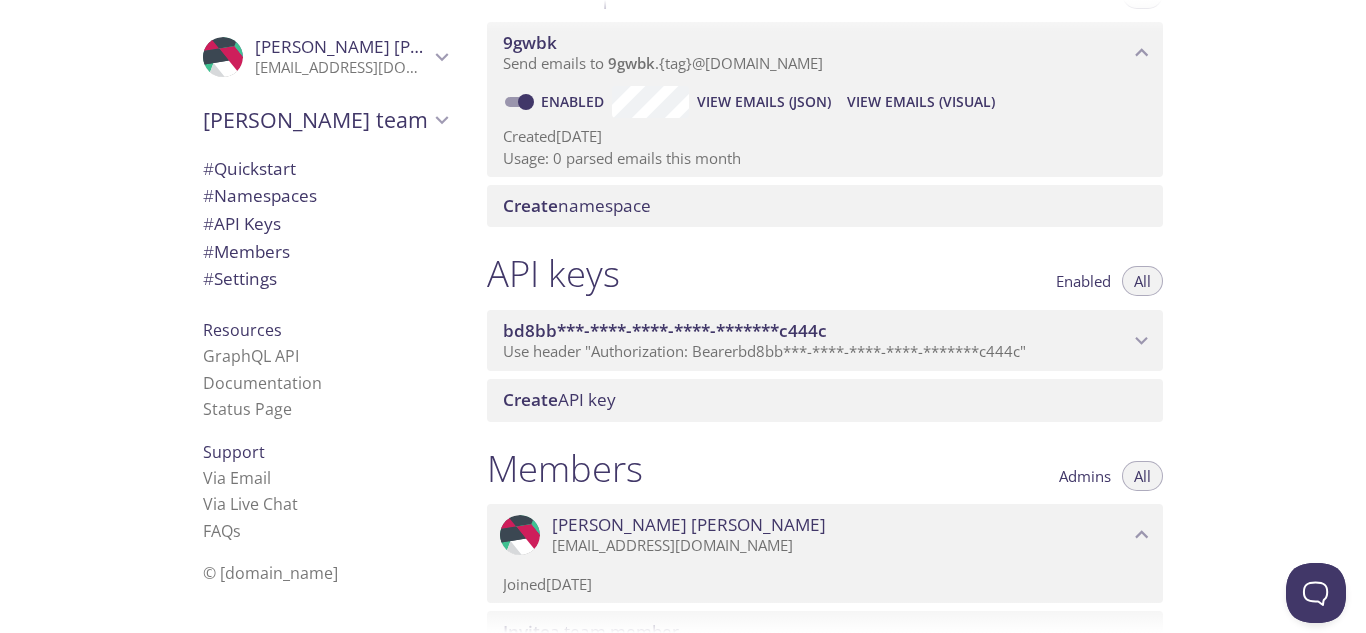 click on "Create  API key" at bounding box center [825, 400] 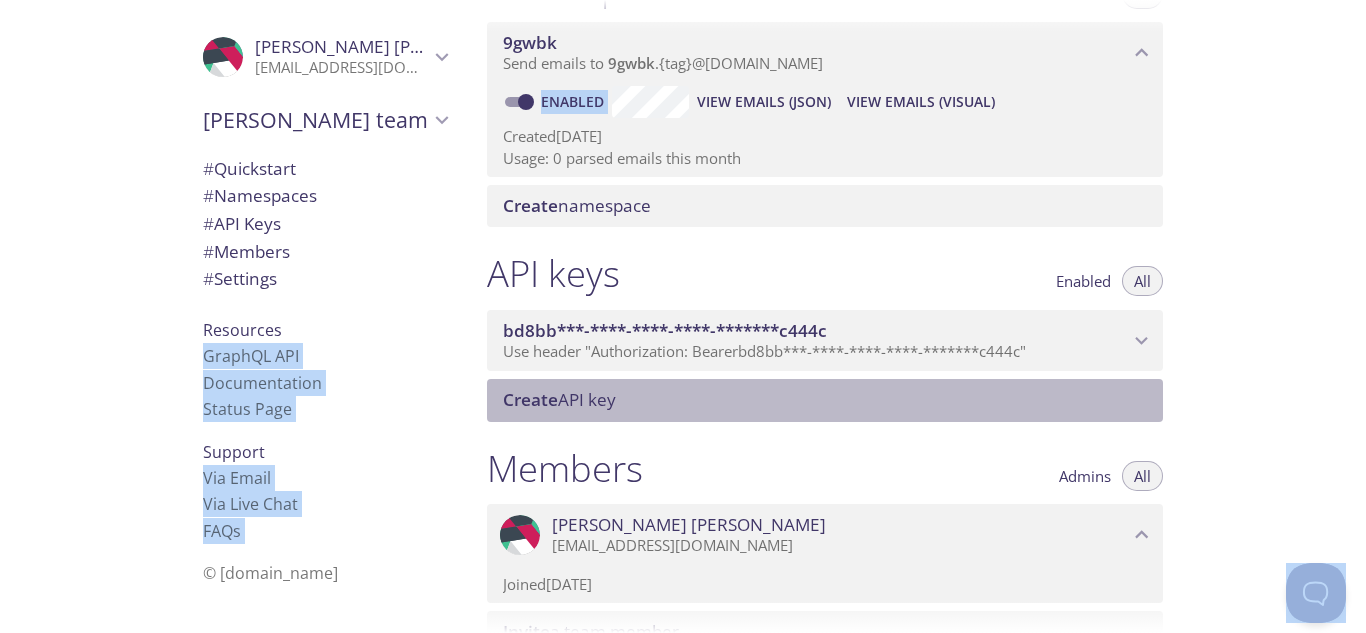 click on "Create  API key" at bounding box center [825, 400] 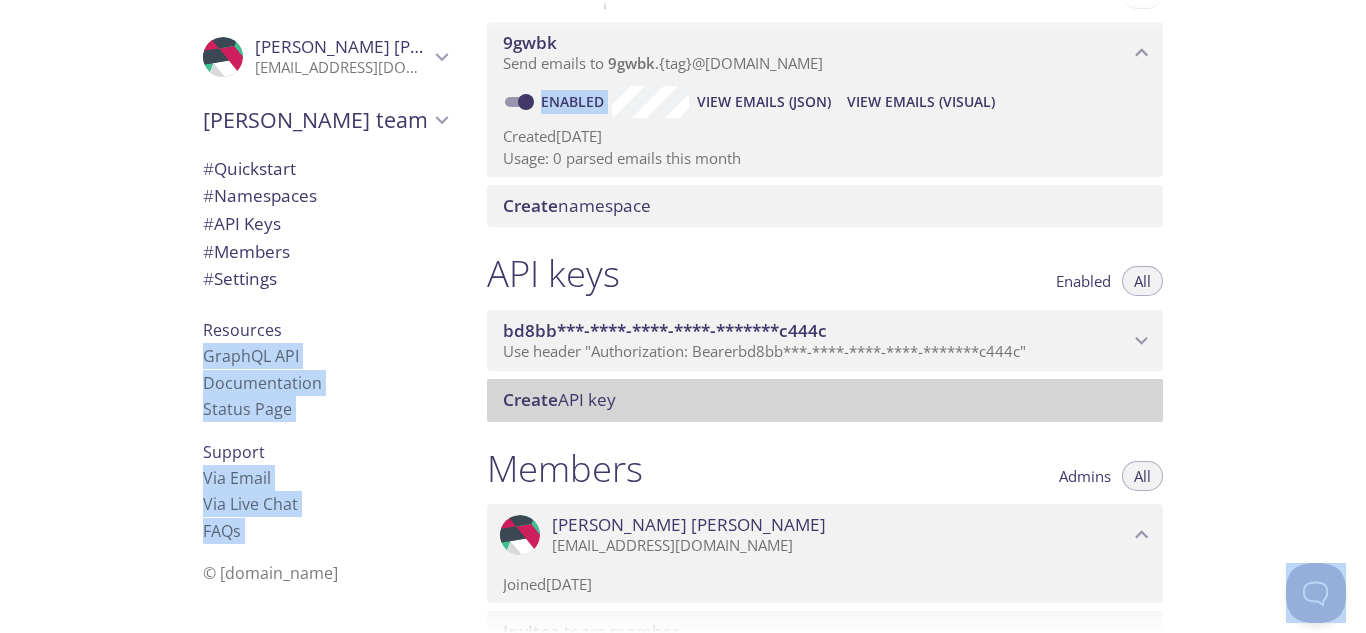 click on "Create  API key" at bounding box center (829, 400) 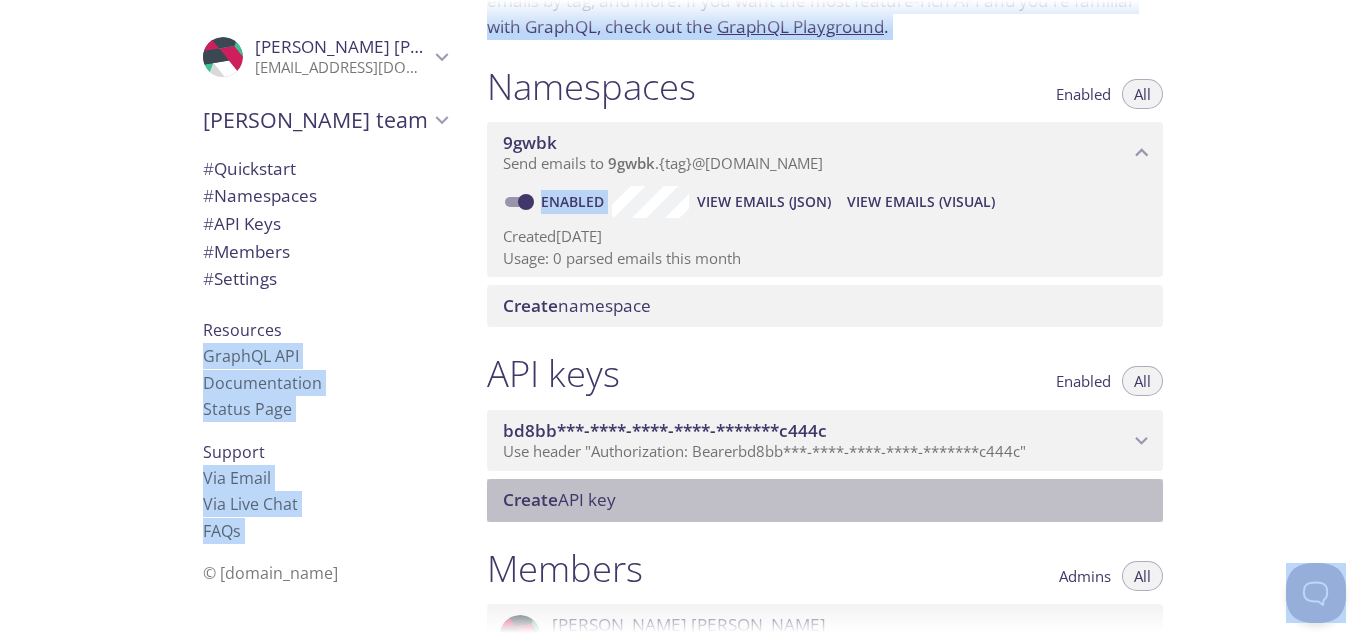 scroll, scrollTop: 210, scrollLeft: 0, axis: vertical 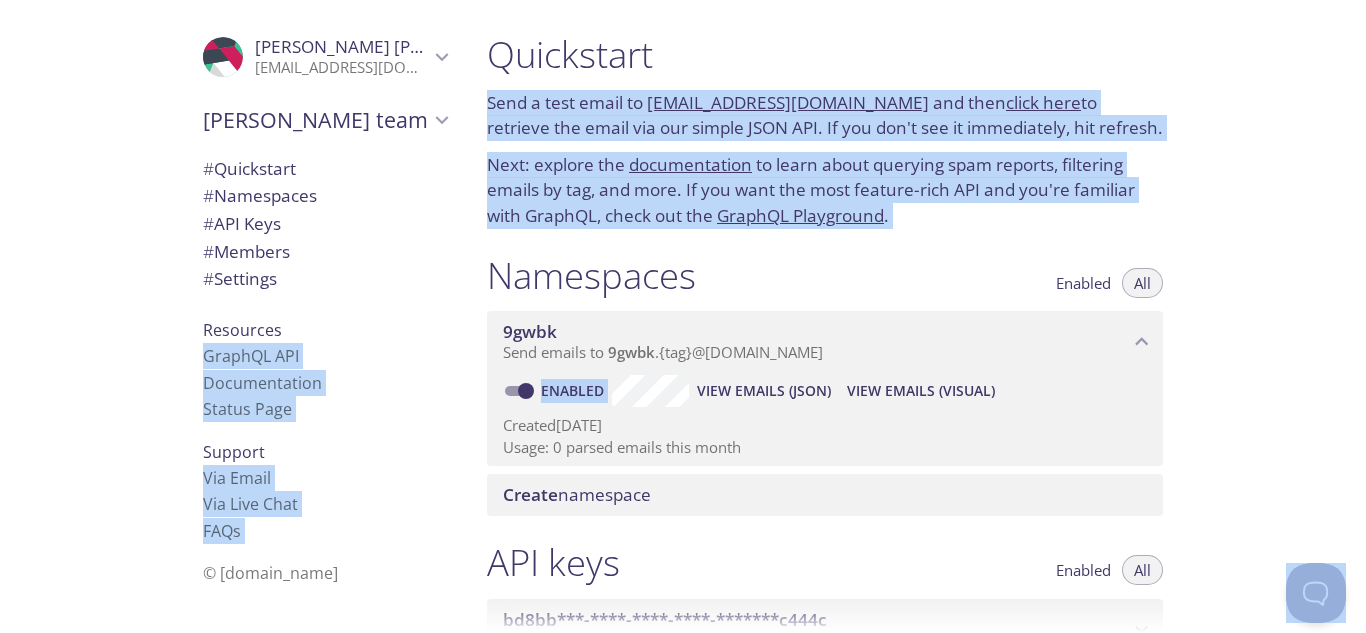 click on "All" at bounding box center (1142, 283) 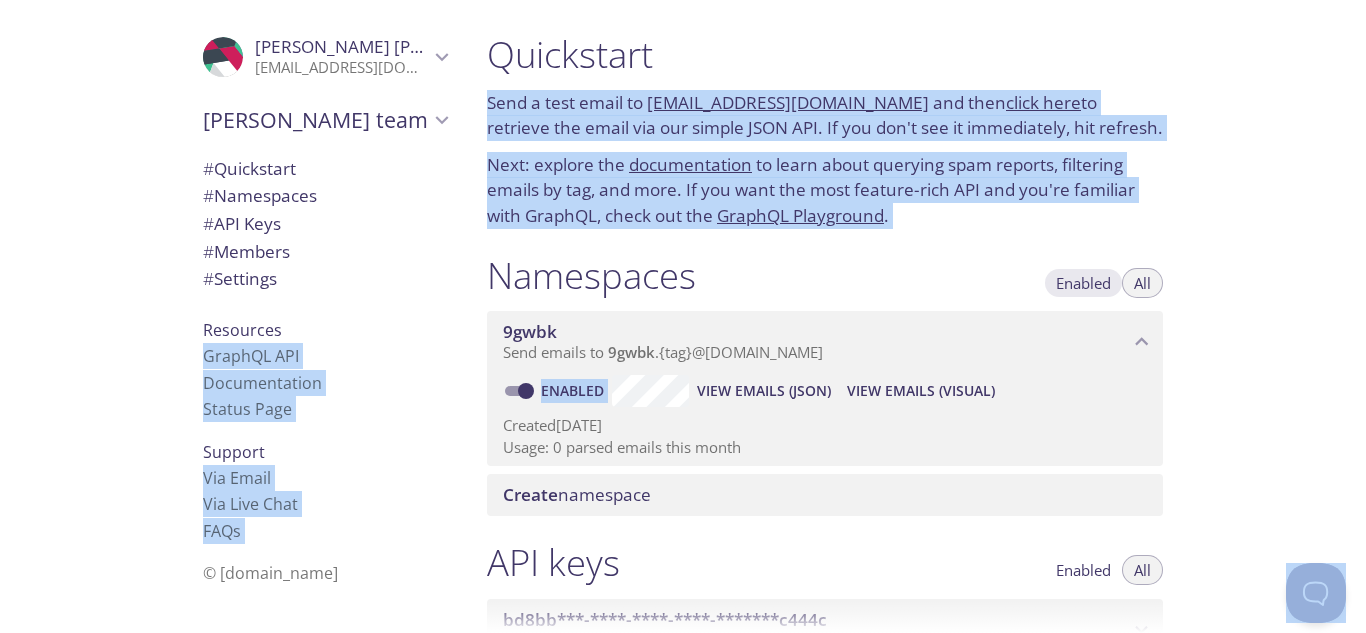 click on "Enabled" at bounding box center (1083, 283) 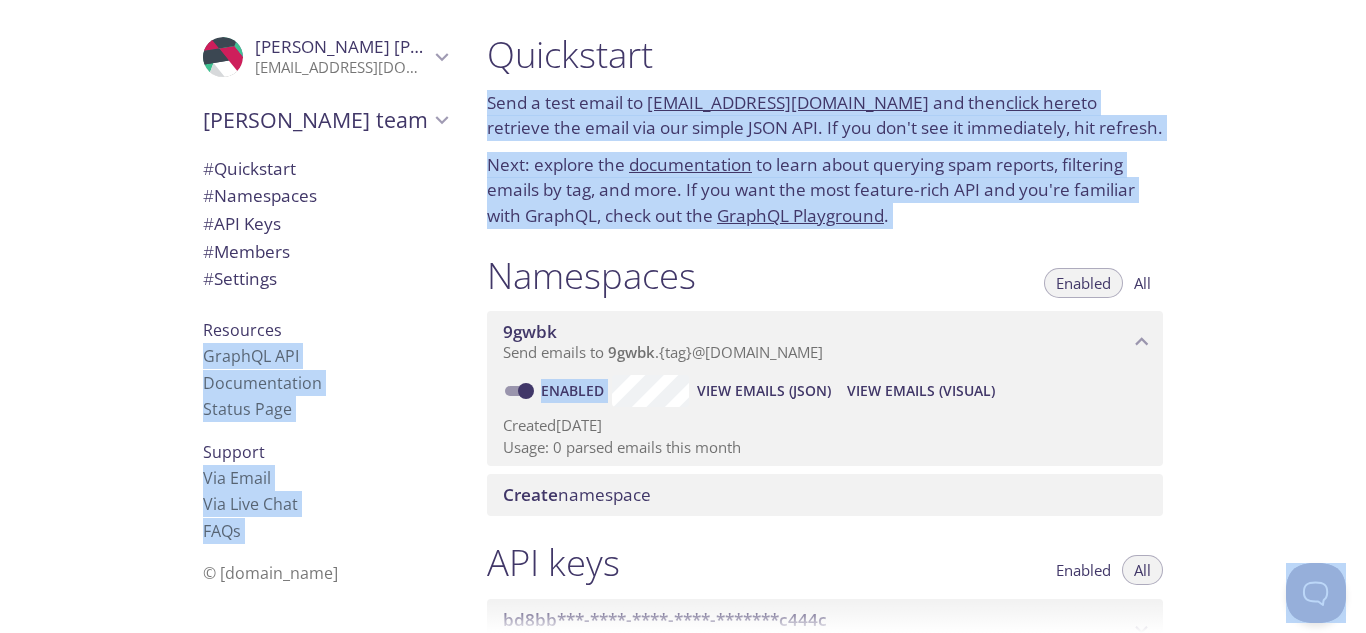 click on "All" at bounding box center [1142, 283] 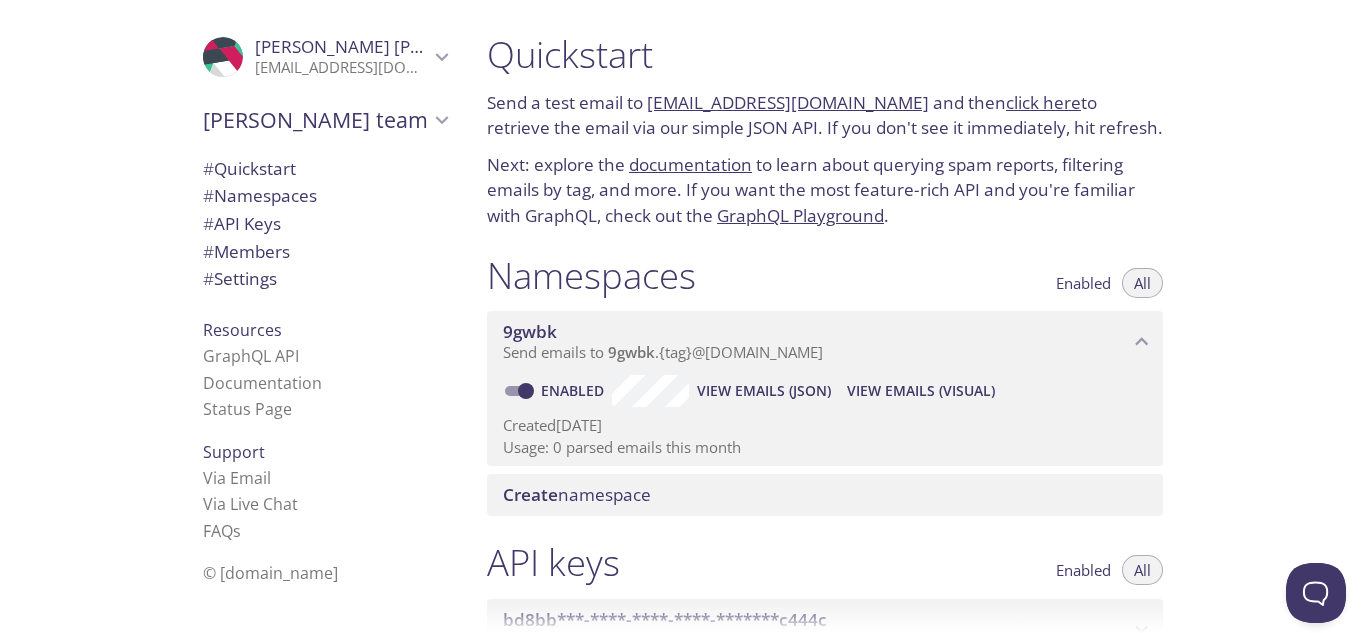 click on "click here" at bounding box center (1043, 102) 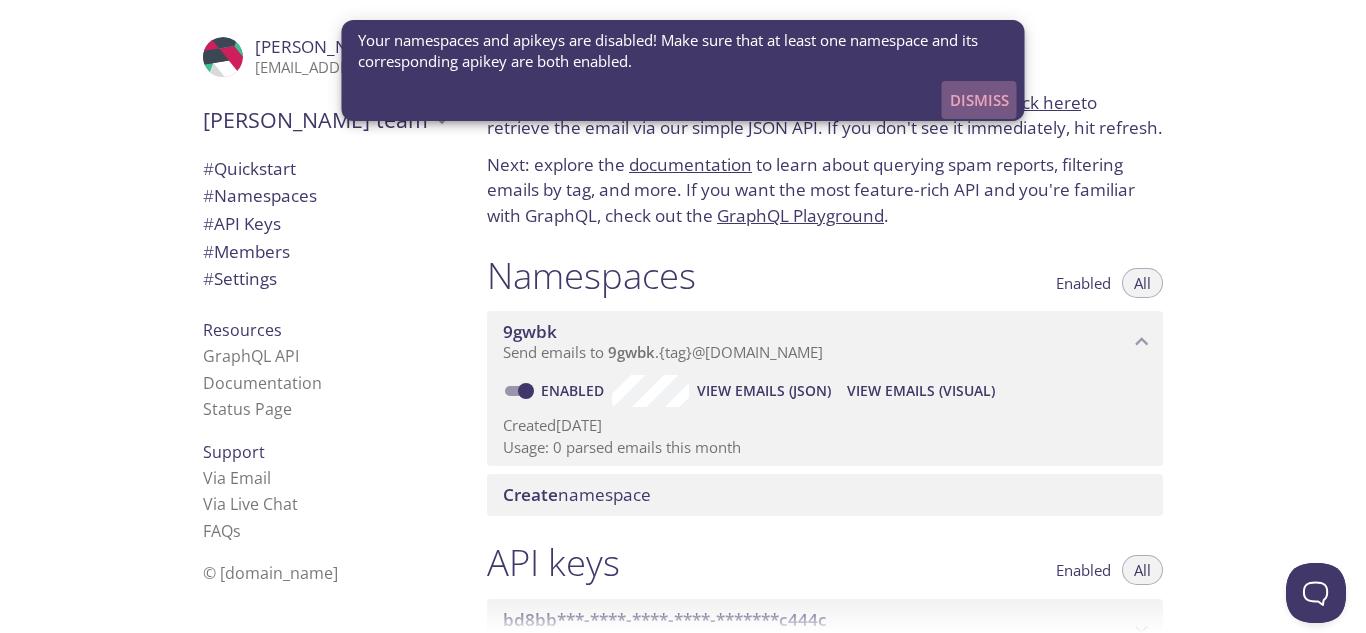 click on "Dismiss" at bounding box center [979, 100] 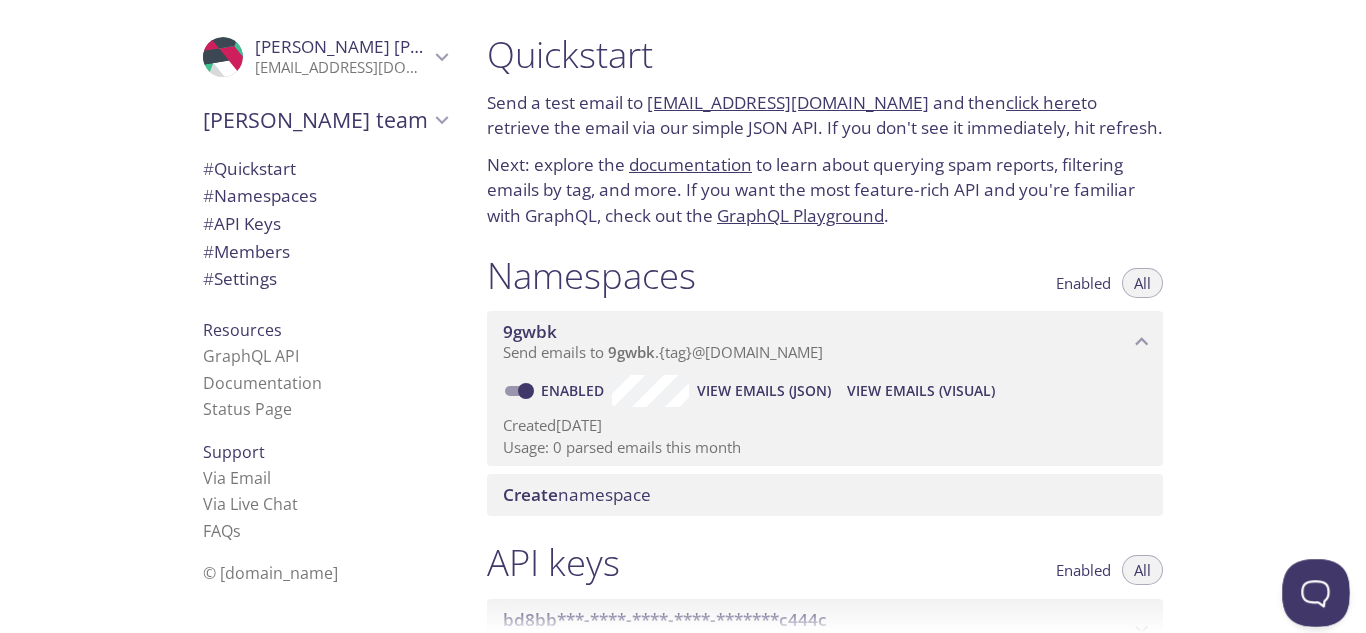 click at bounding box center [1312, 589] 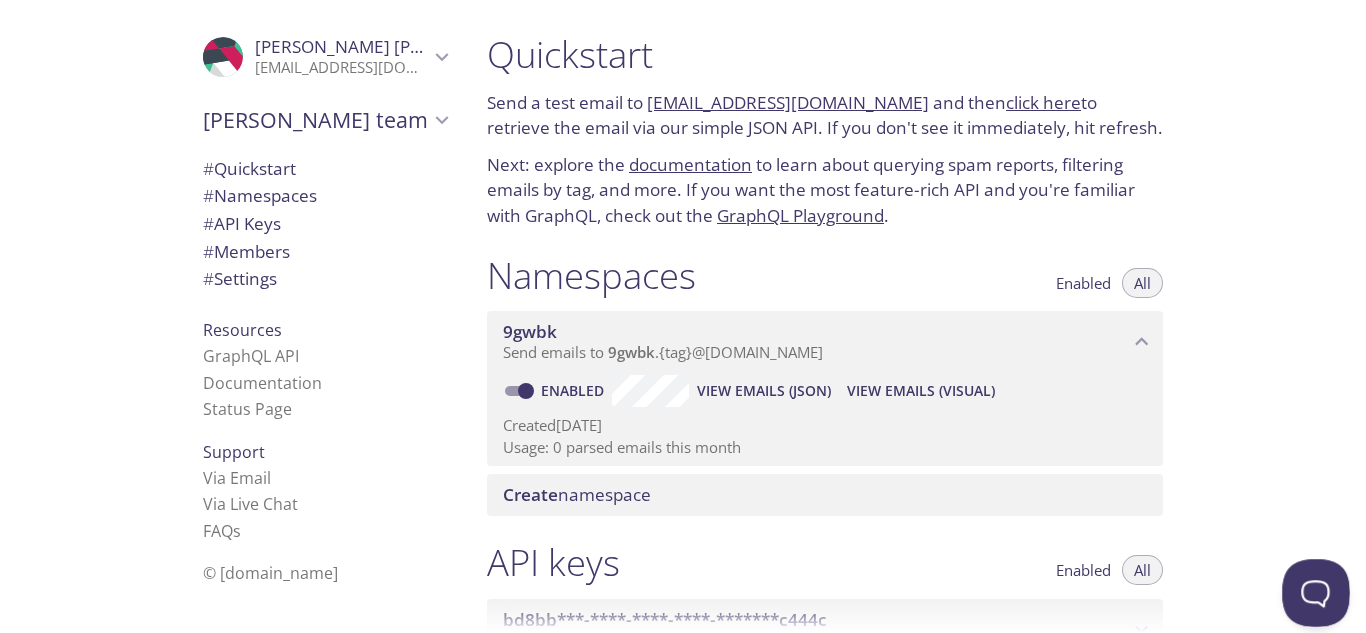 click at bounding box center (1312, 589) 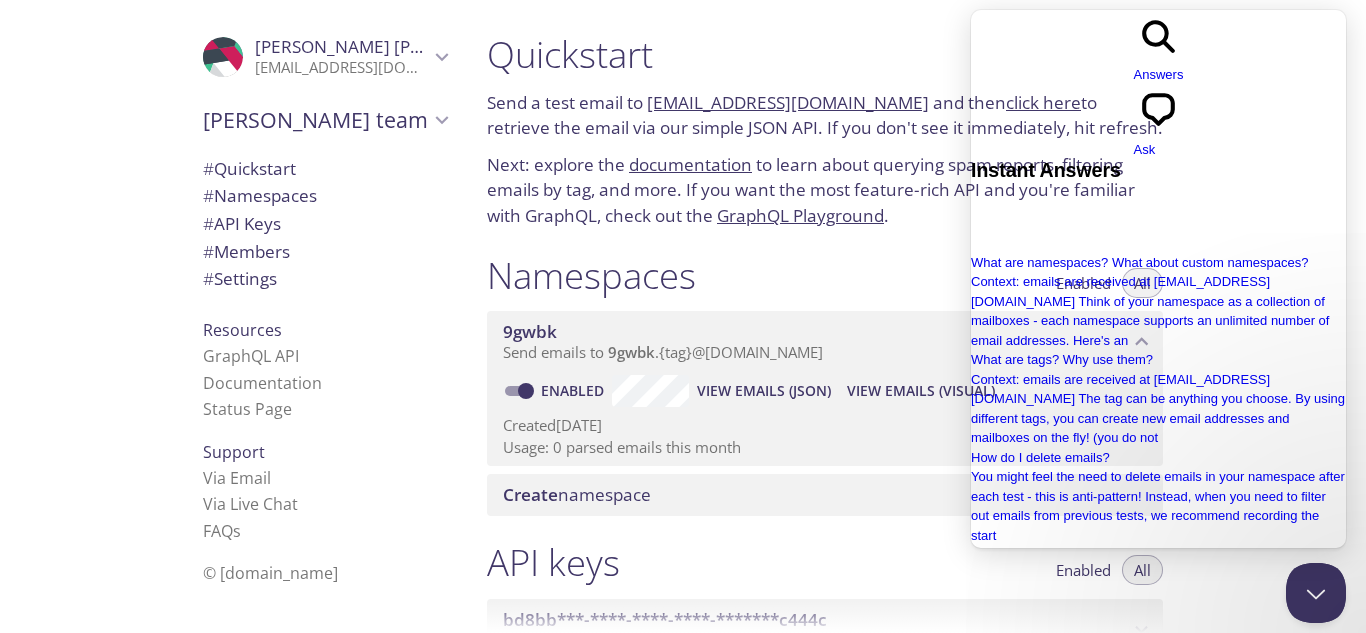 scroll, scrollTop: 422, scrollLeft: 0, axis: vertical 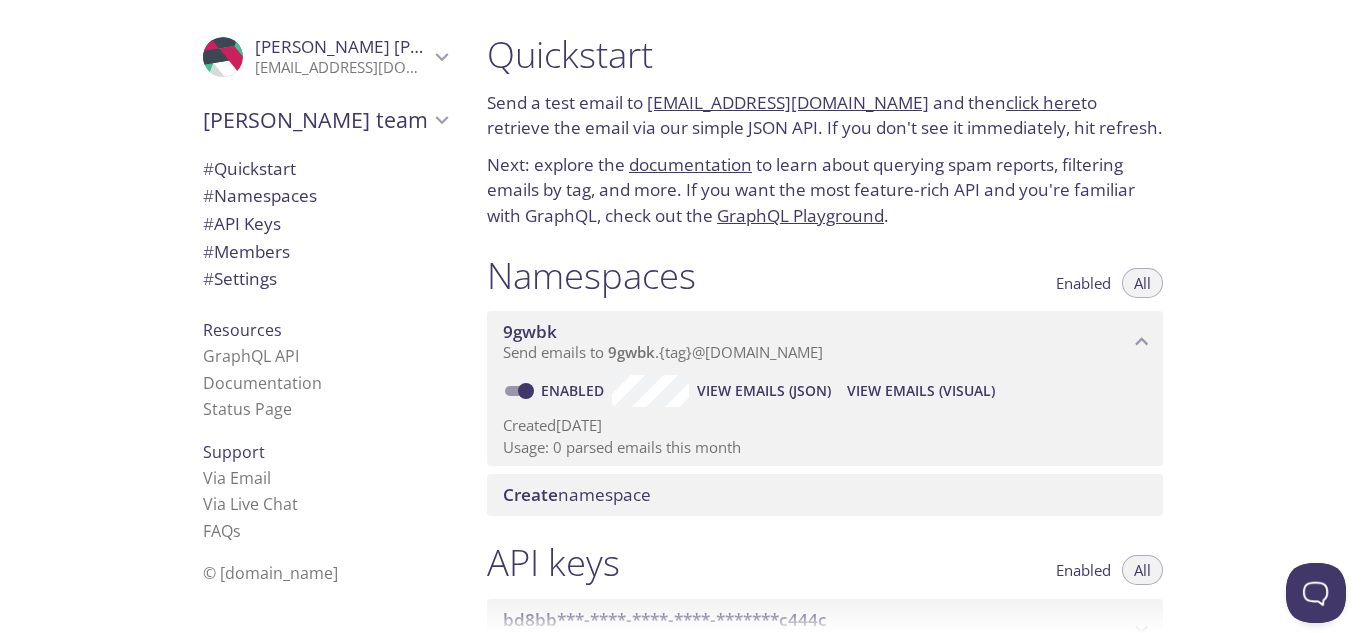 type 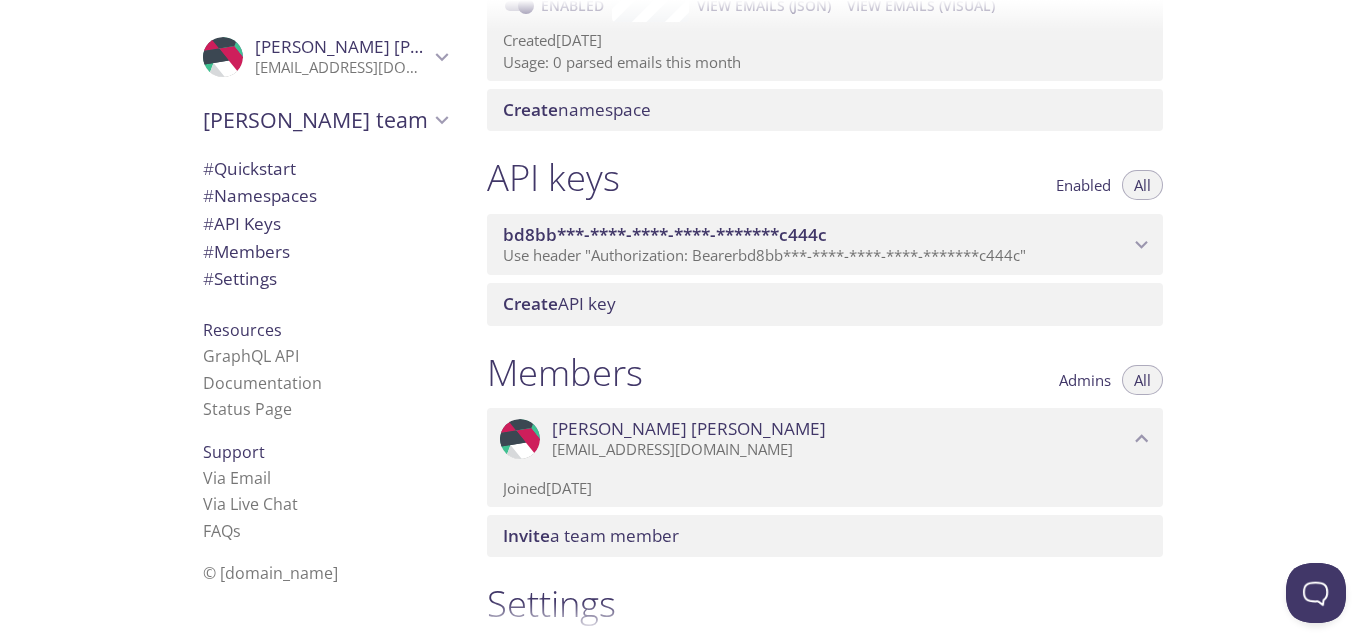 scroll, scrollTop: 400, scrollLeft: 0, axis: vertical 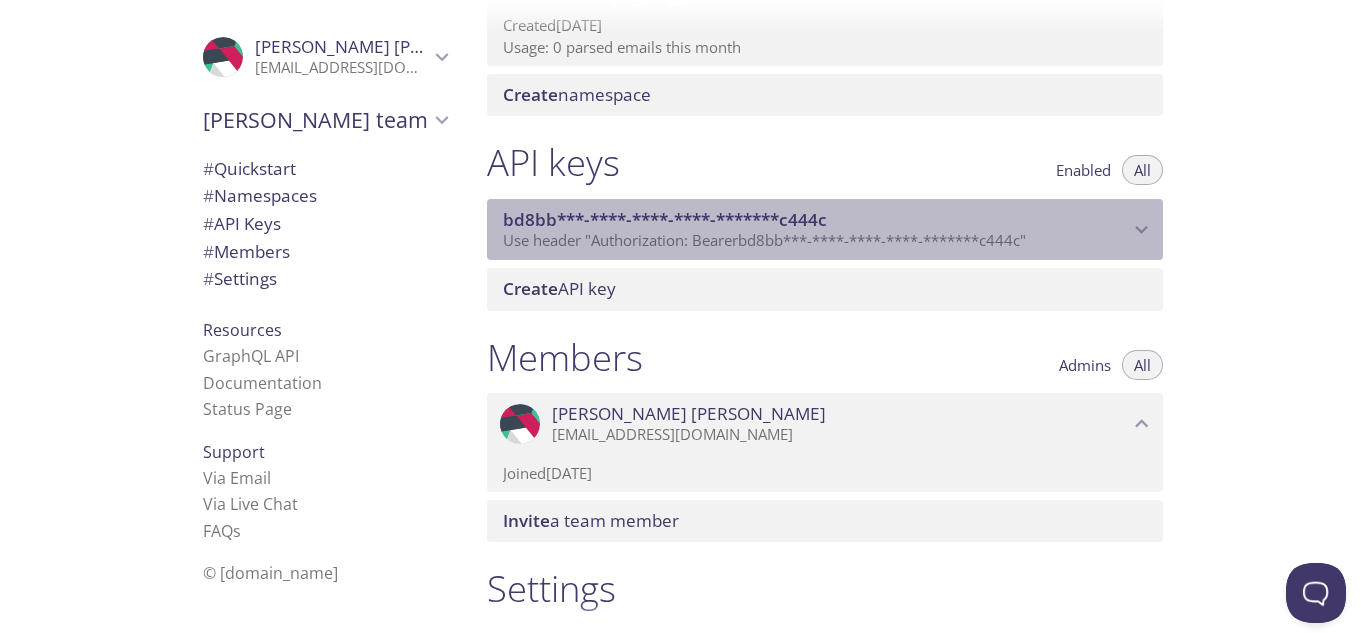 click 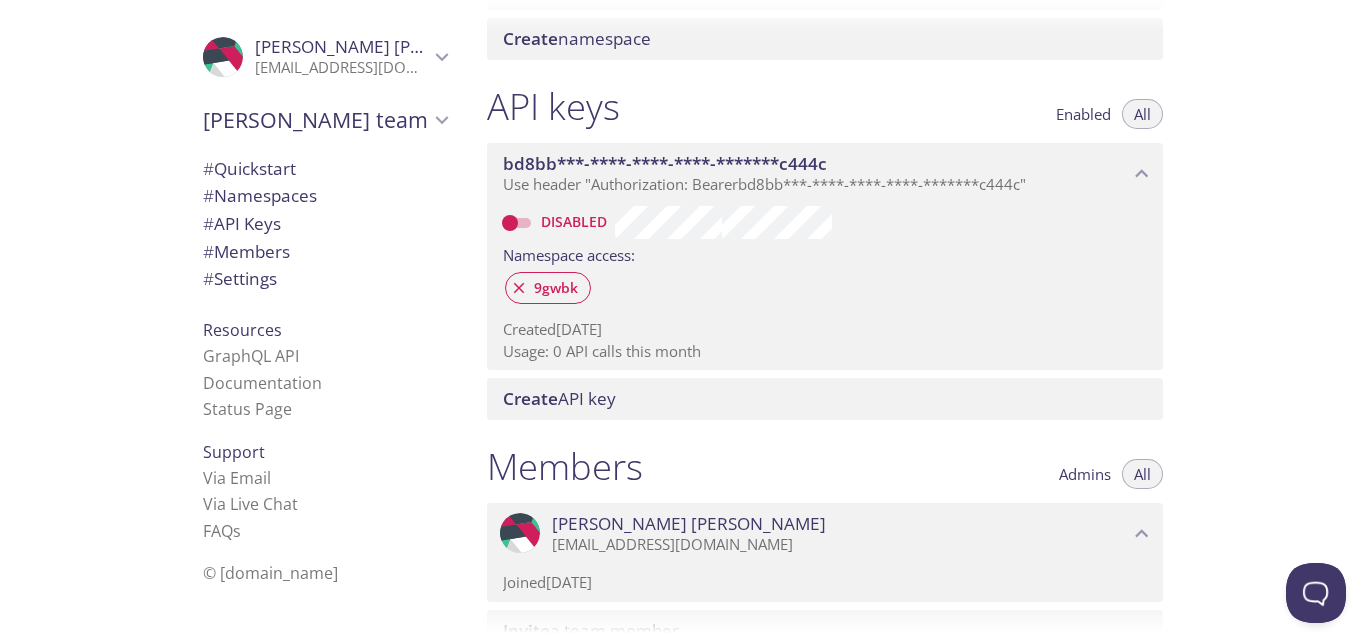 scroll, scrollTop: 500, scrollLeft: 0, axis: vertical 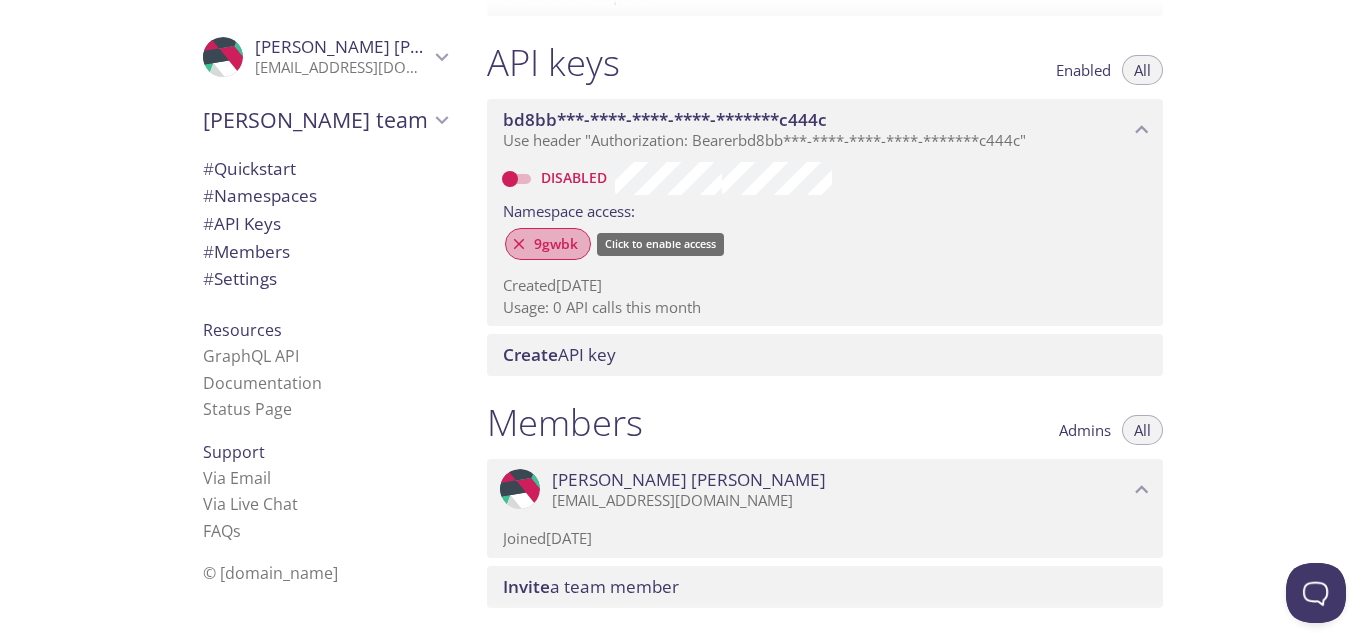 click on "9gwbk" at bounding box center (556, 244) 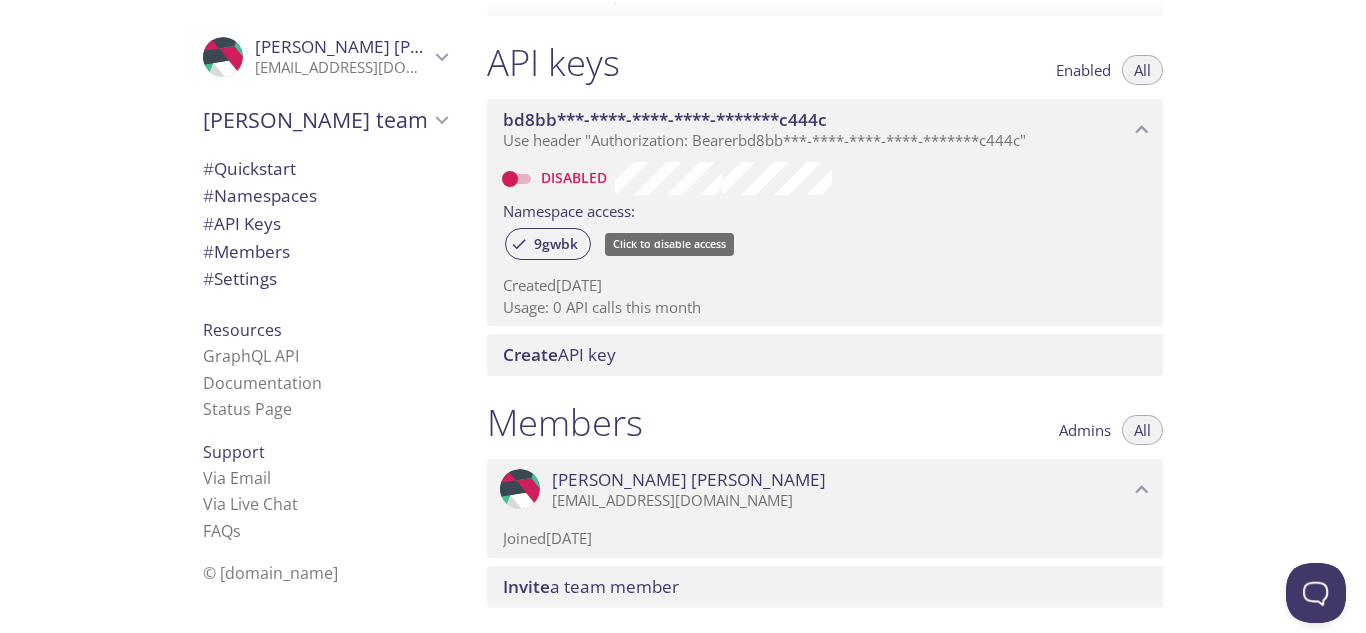 drag, startPoint x: 561, startPoint y: 237, endPoint x: 442, endPoint y: 281, distance: 126.873955 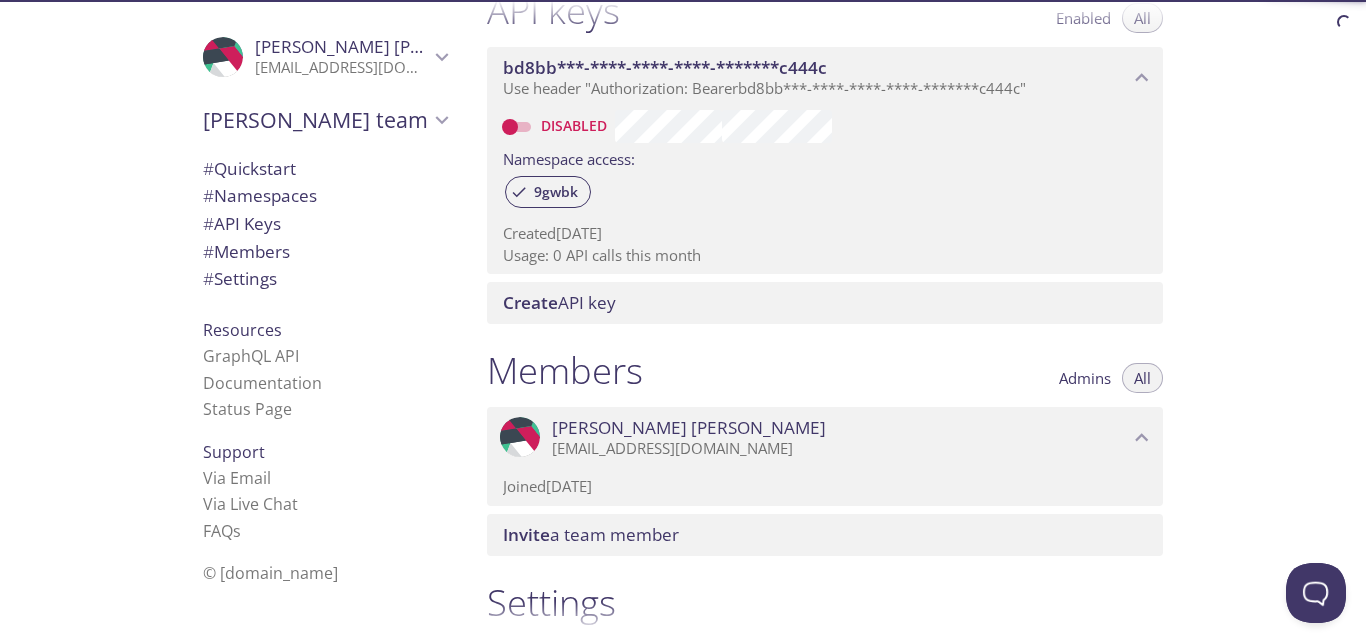 scroll, scrollTop: 526, scrollLeft: 0, axis: vertical 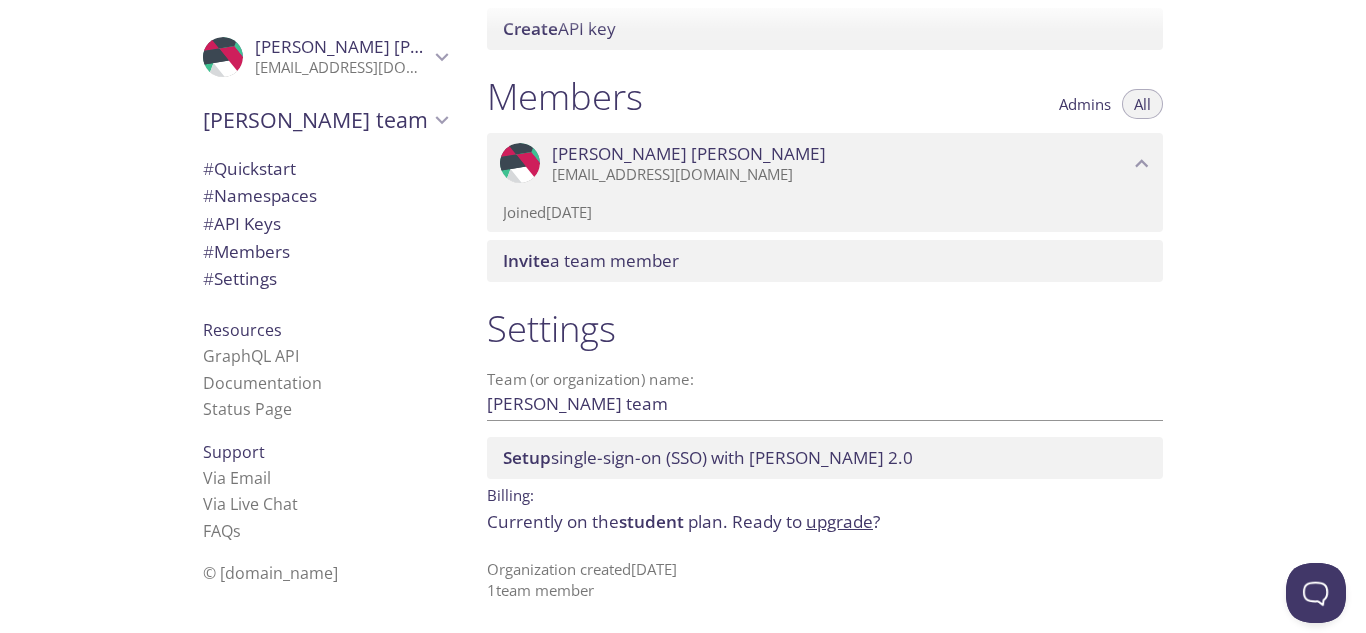 click on ".cls-1 {
fill: #6d5ca8;
}
.cls-2 {
fill: #3fc191;
}
.cls-3 {
fill: #3b4752;
}
.cls-4 {
fill: #ce1e5b;
}
.cls-5 {
fill: #f8d053;
}
.cls-6 {
fill: #48b0f7;
}
.cls-7 {
fill: #d7d9db;
}
ProfilePic [PERSON_NAME] [EMAIL_ADDRESS][DOMAIN_NAME] User Settings Signout Youssef's team Create new team #  Quickstart #  Namespaces #  API Keys #  Members #  Settings Resources GraphQL API Documentation Status Page Support Via Email Via Live Chat FAQ s © [DOMAIN_NAME]" at bounding box center [235, 316] 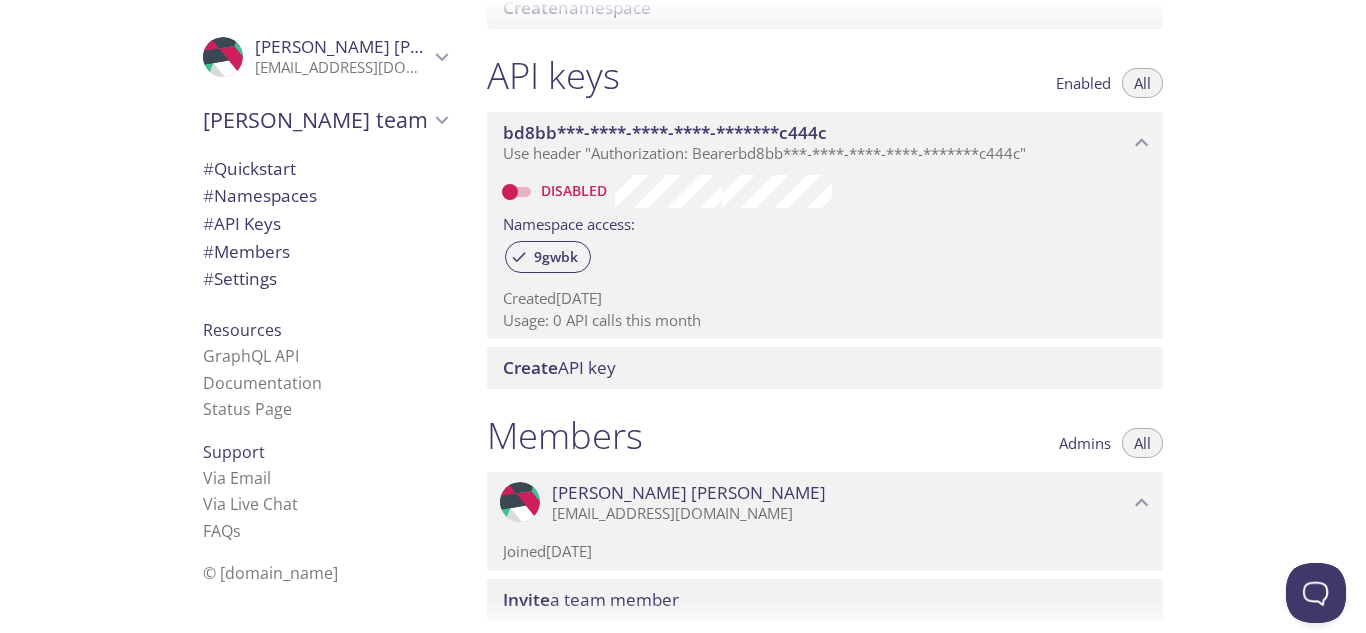 scroll, scrollTop: 426, scrollLeft: 0, axis: vertical 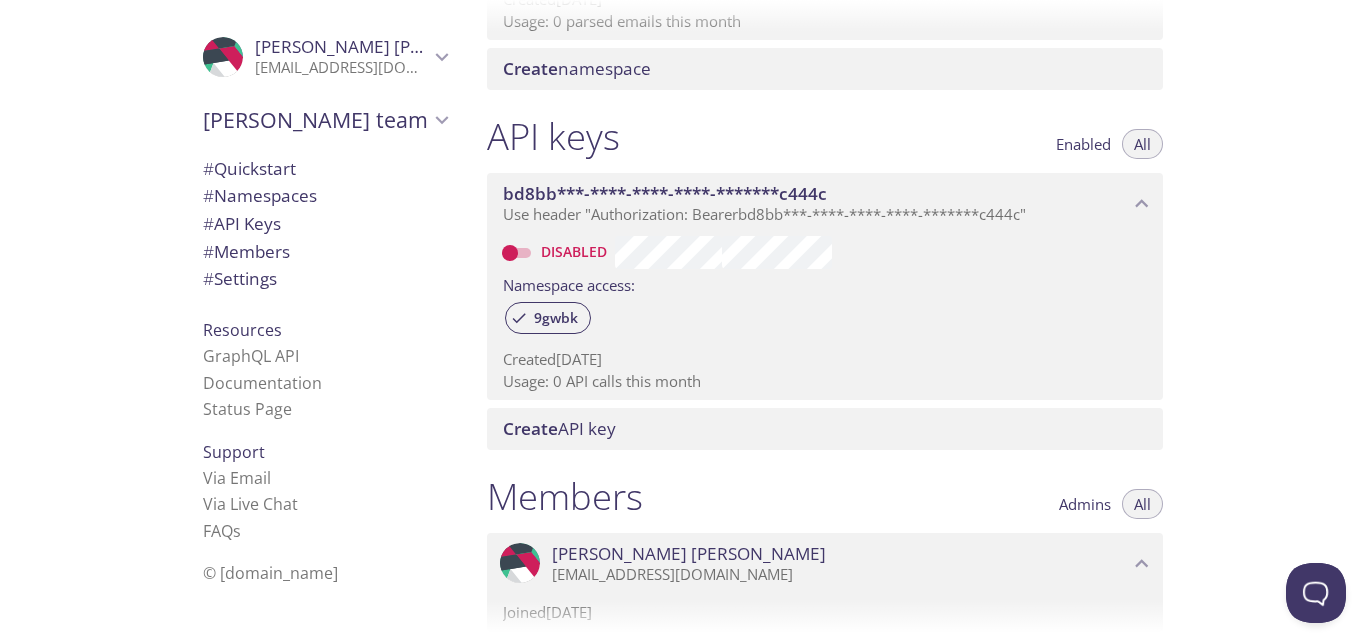 click on "Enabled" at bounding box center (1083, 144) 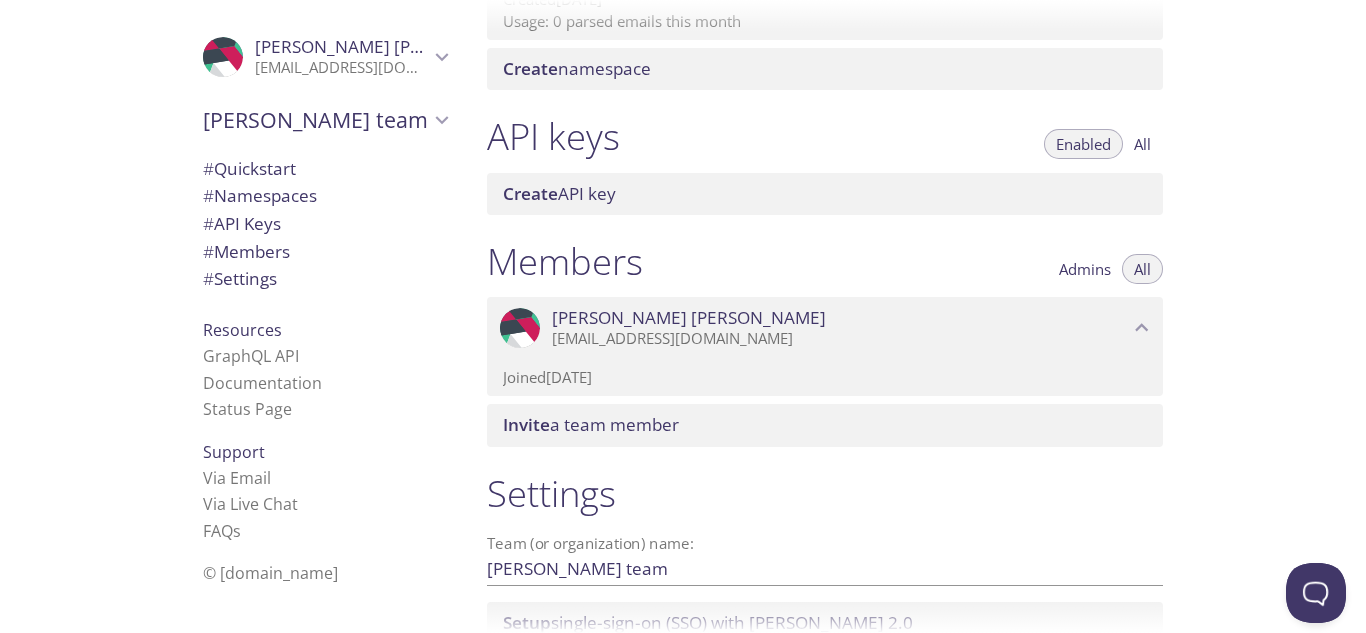 click on "Enabled" at bounding box center [1083, 144] 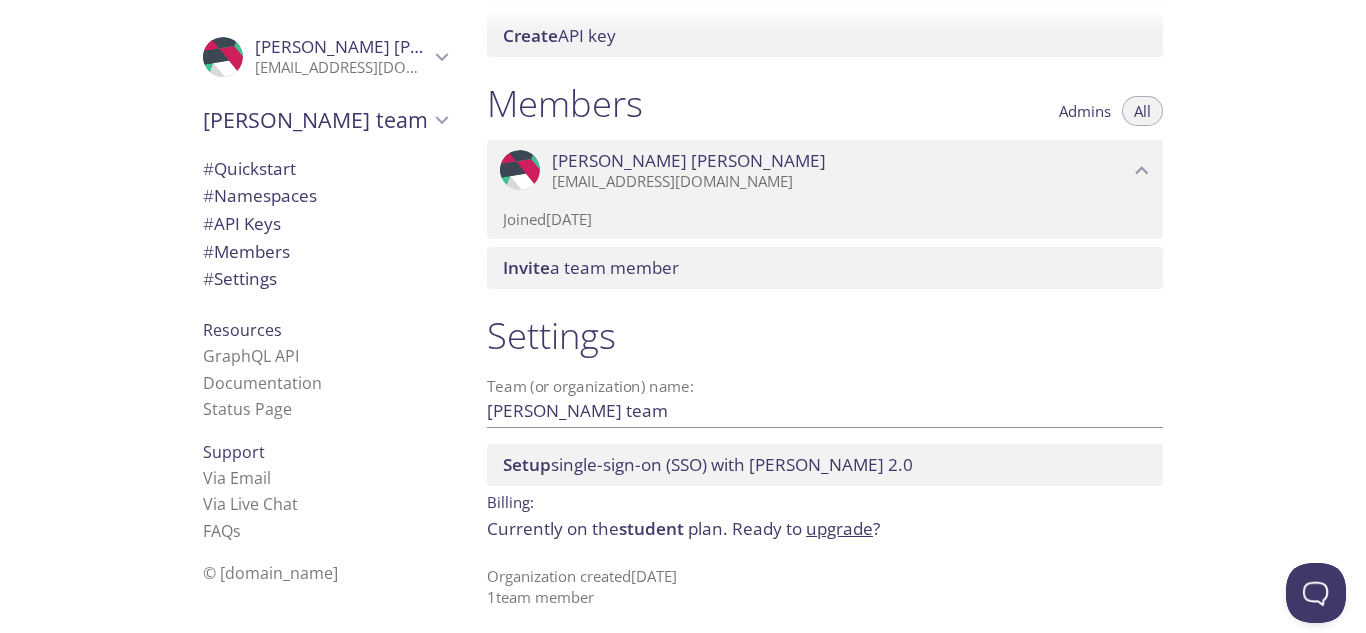 scroll, scrollTop: 826, scrollLeft: 0, axis: vertical 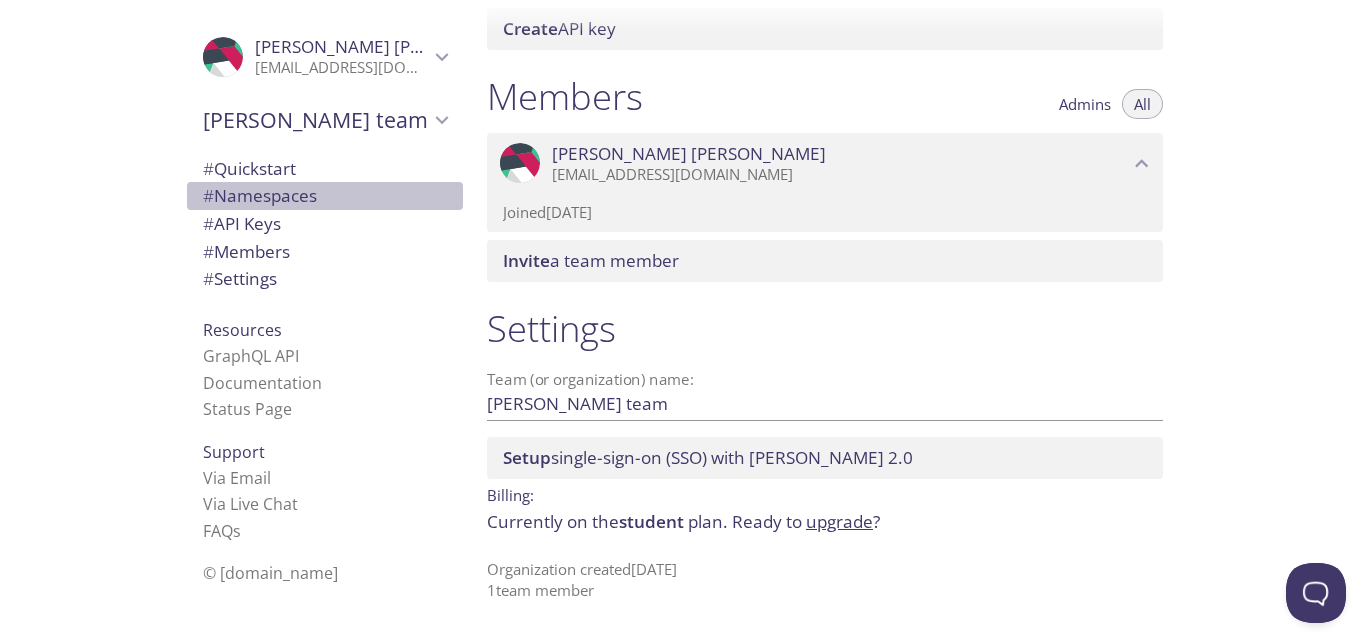 click on "#  Namespaces" at bounding box center [260, 195] 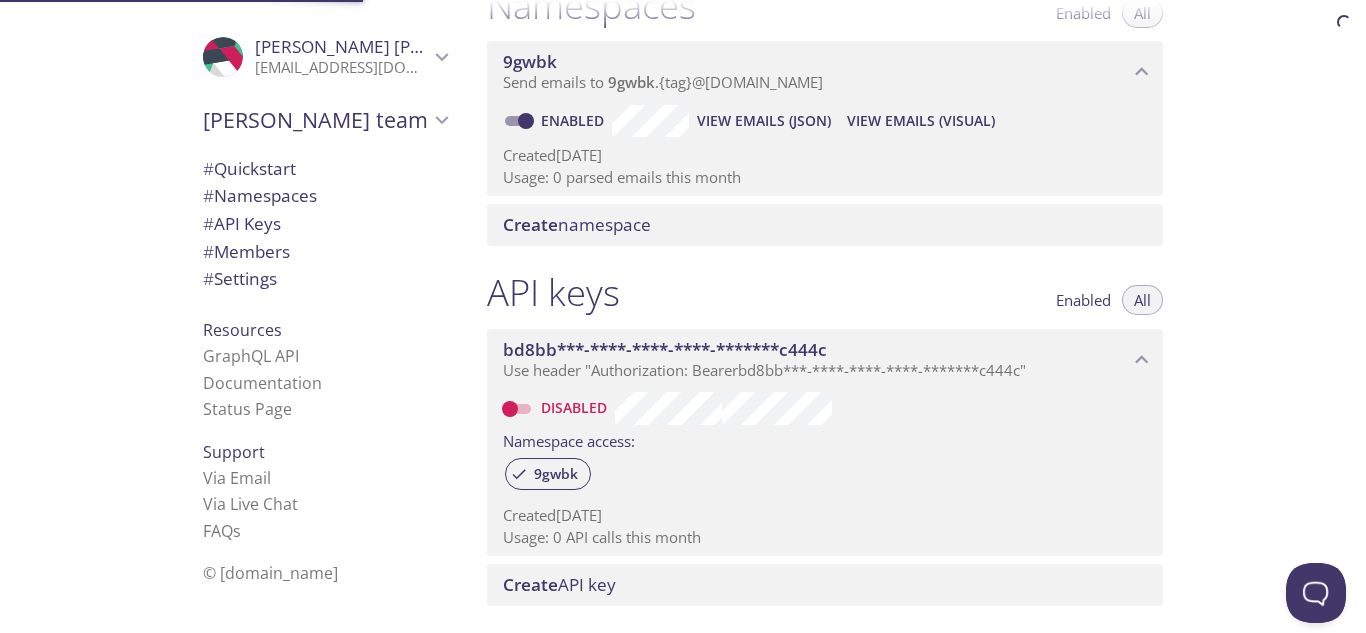 scroll, scrollTop: 253, scrollLeft: 0, axis: vertical 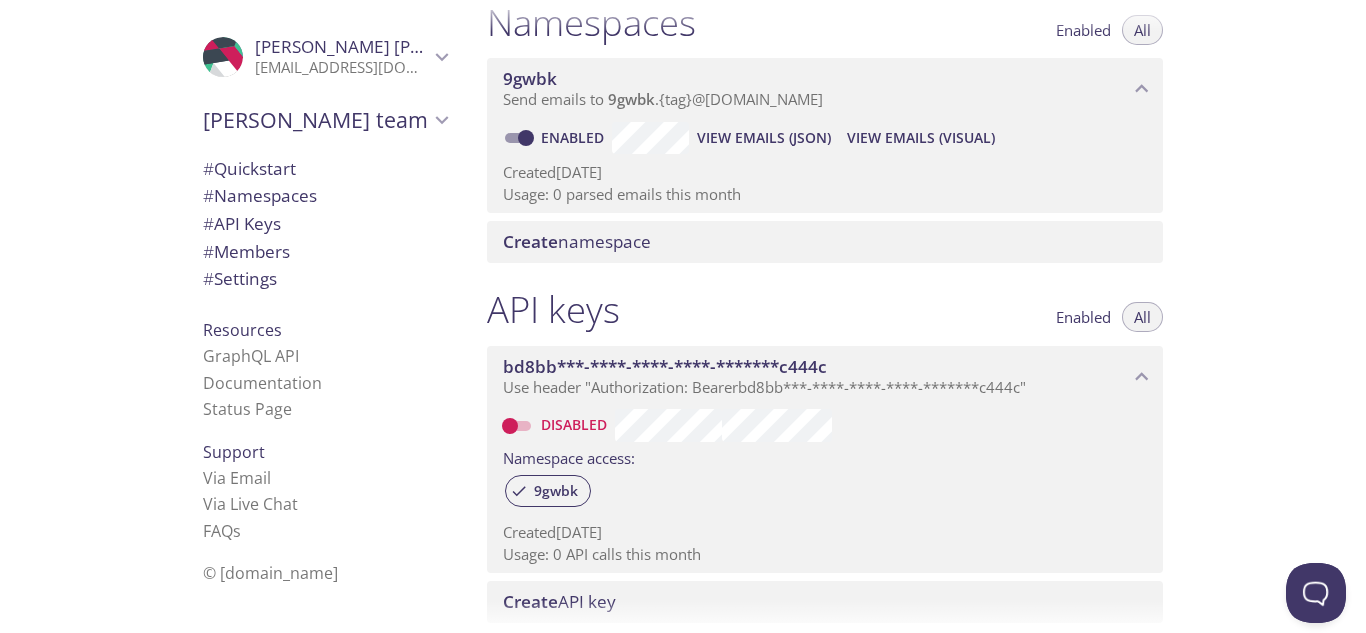 click on "Create  namespace" at bounding box center [577, 241] 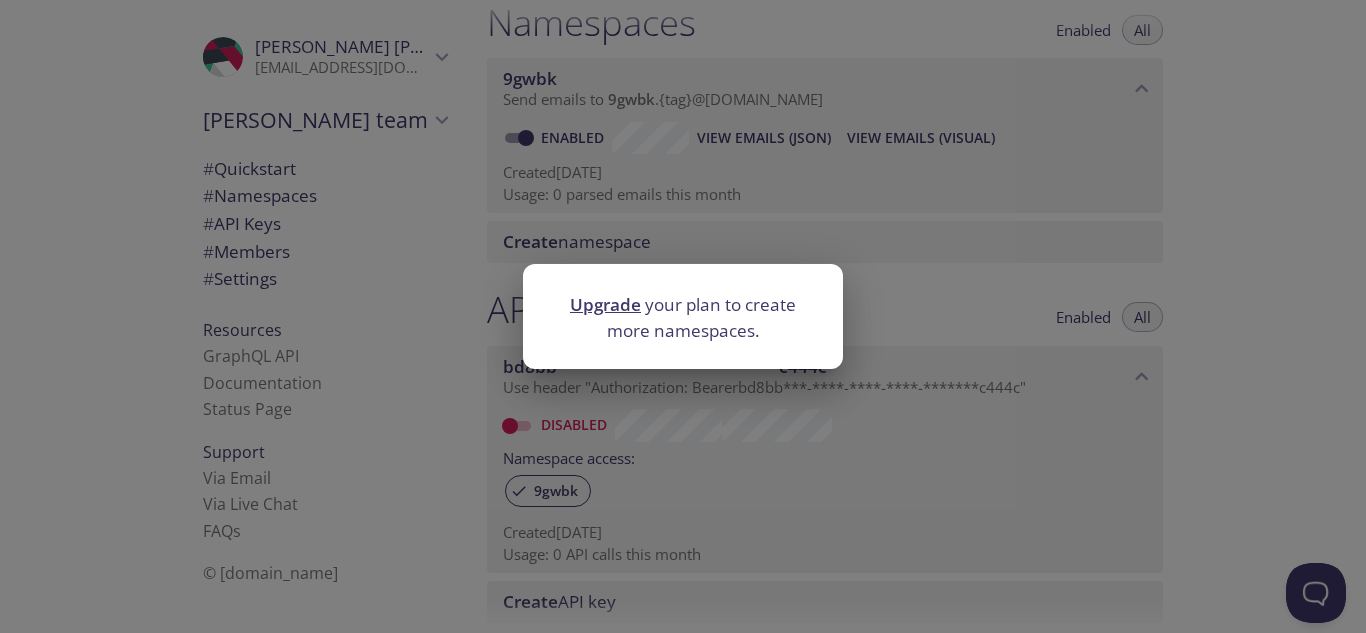 click on "Upgrade" at bounding box center [605, 304] 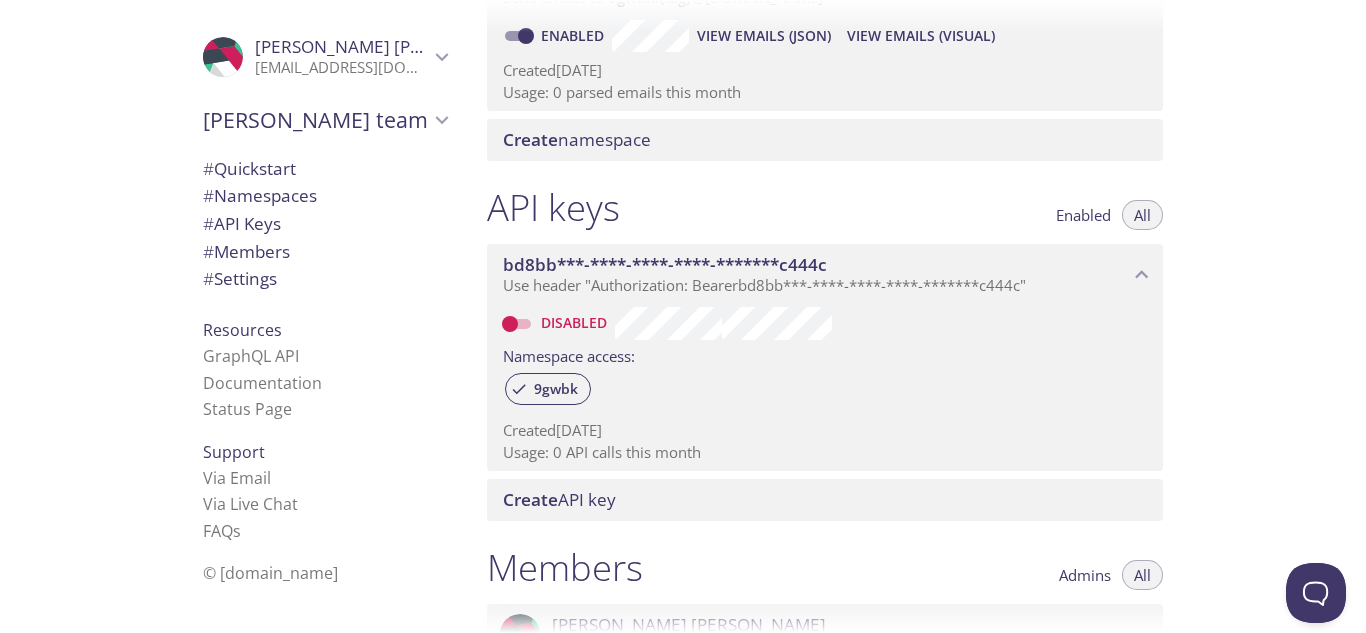 scroll, scrollTop: 400, scrollLeft: 0, axis: vertical 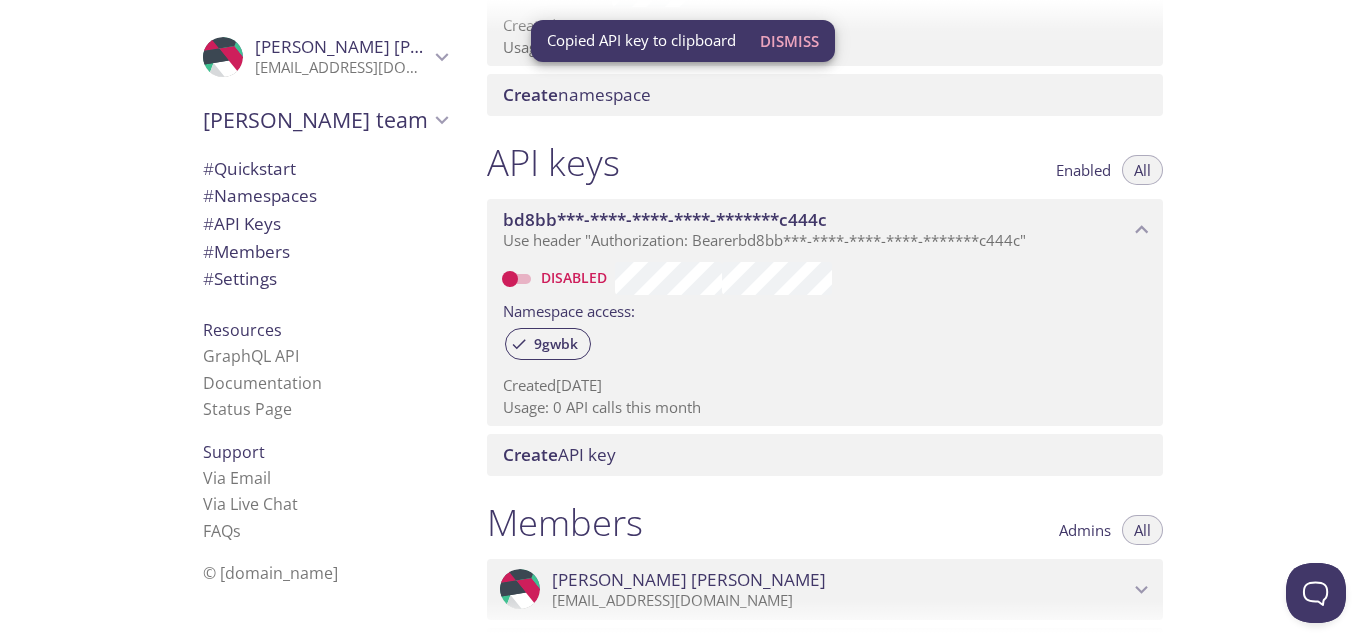 click on "Create  namespace" at bounding box center [829, 95] 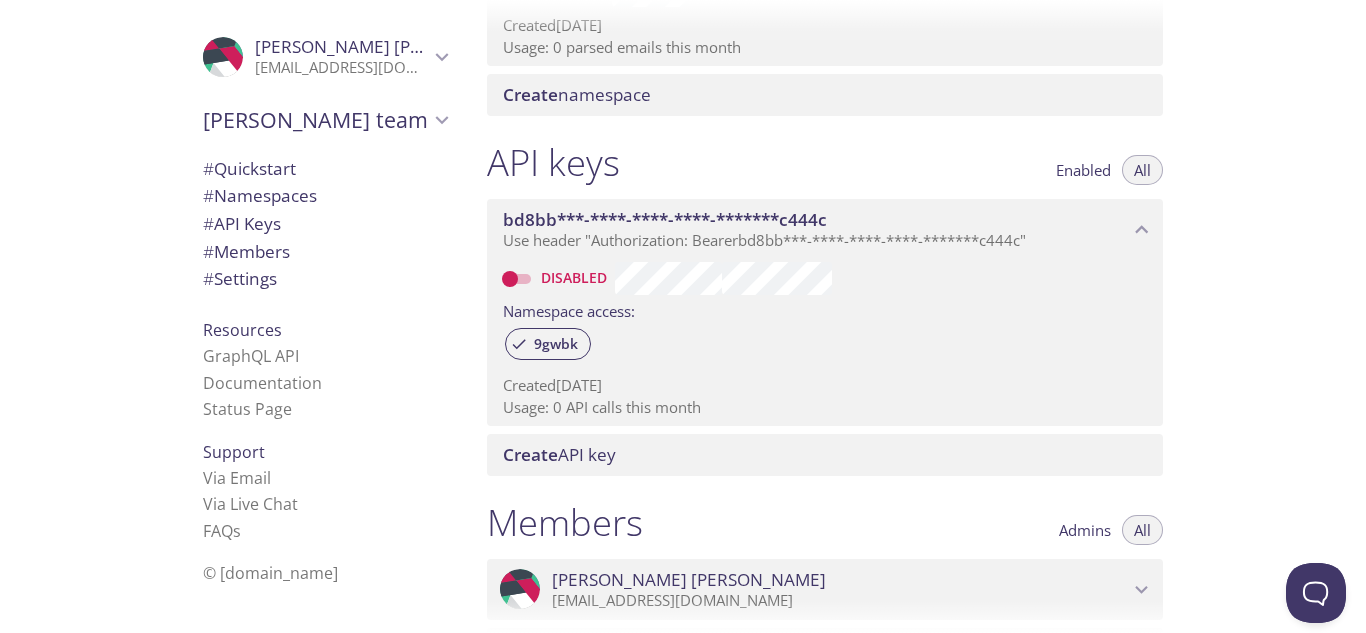 checkbox on "true" 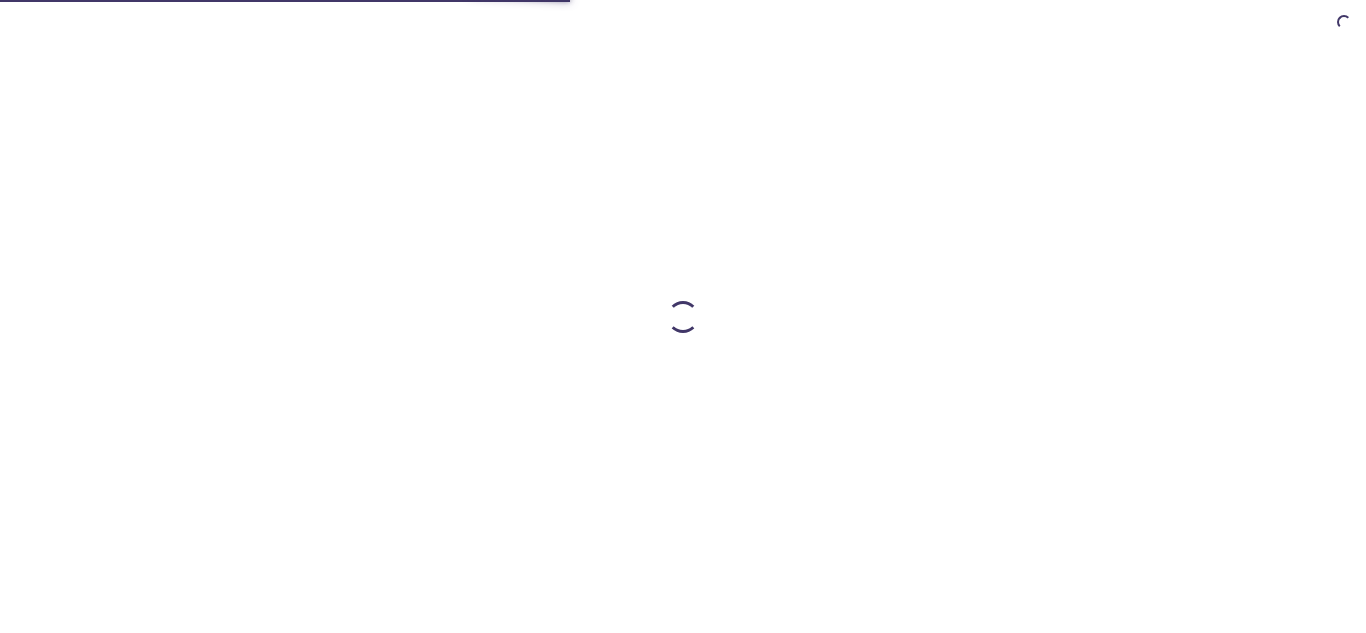 scroll, scrollTop: 0, scrollLeft: 0, axis: both 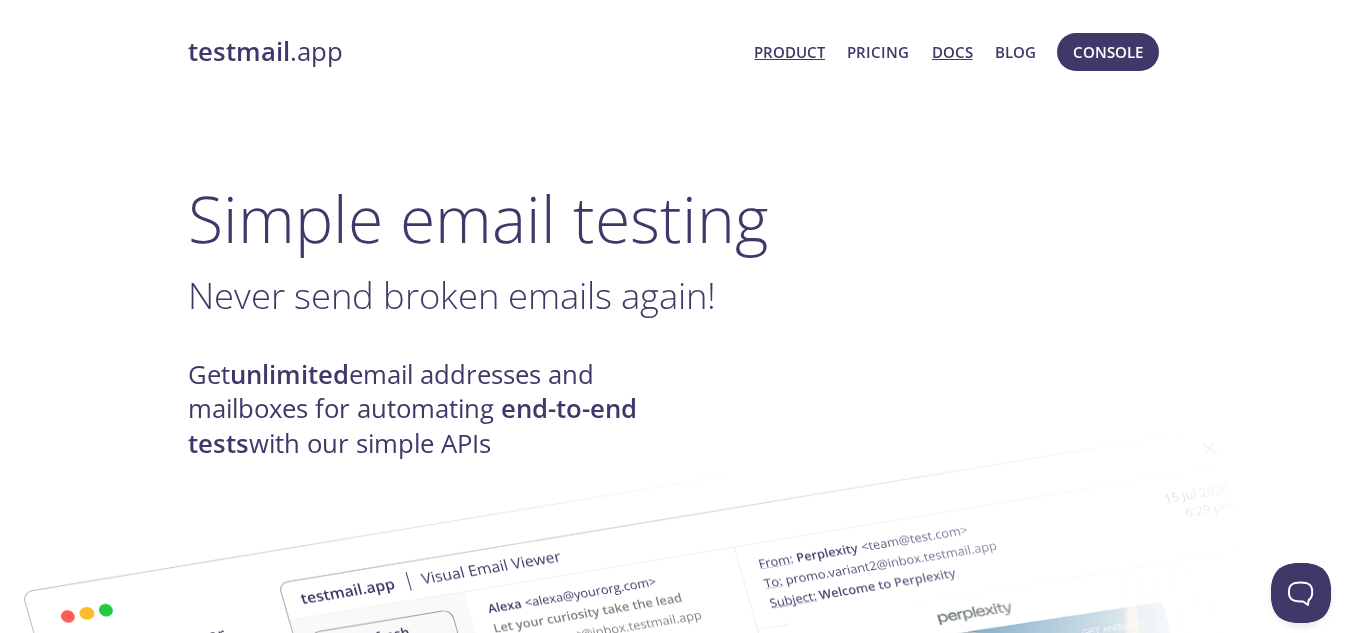 click on "Docs" at bounding box center (952, 52) 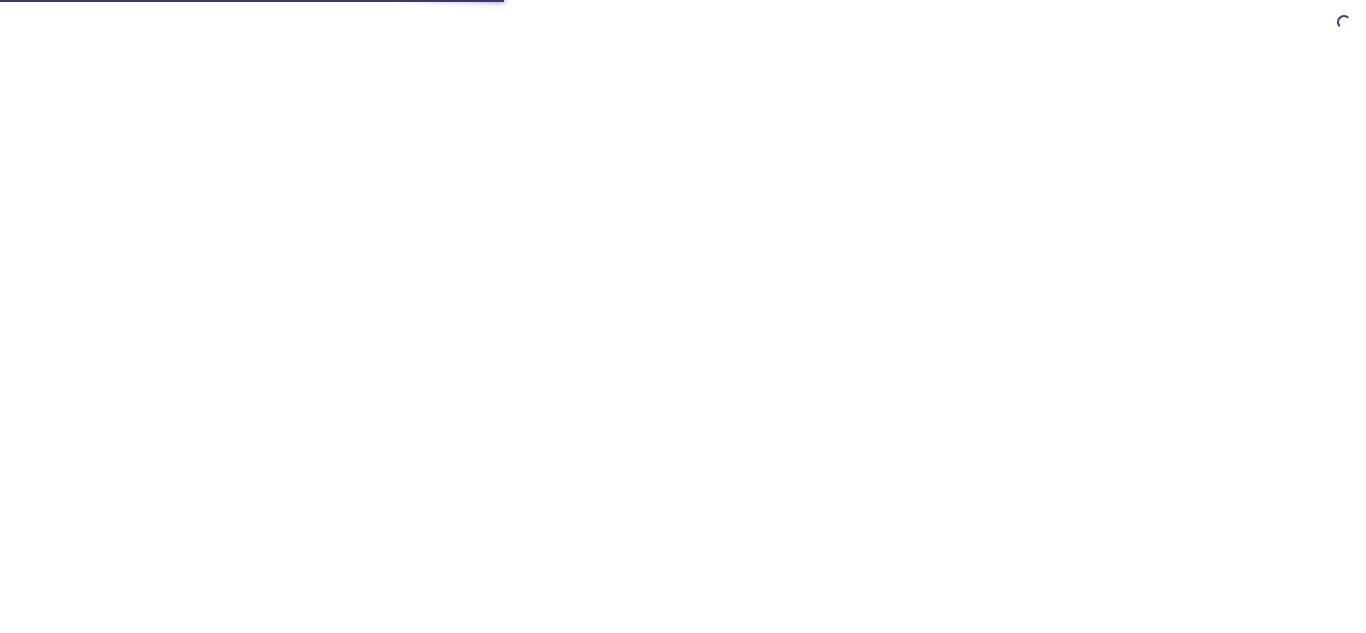 scroll, scrollTop: 0, scrollLeft: 0, axis: both 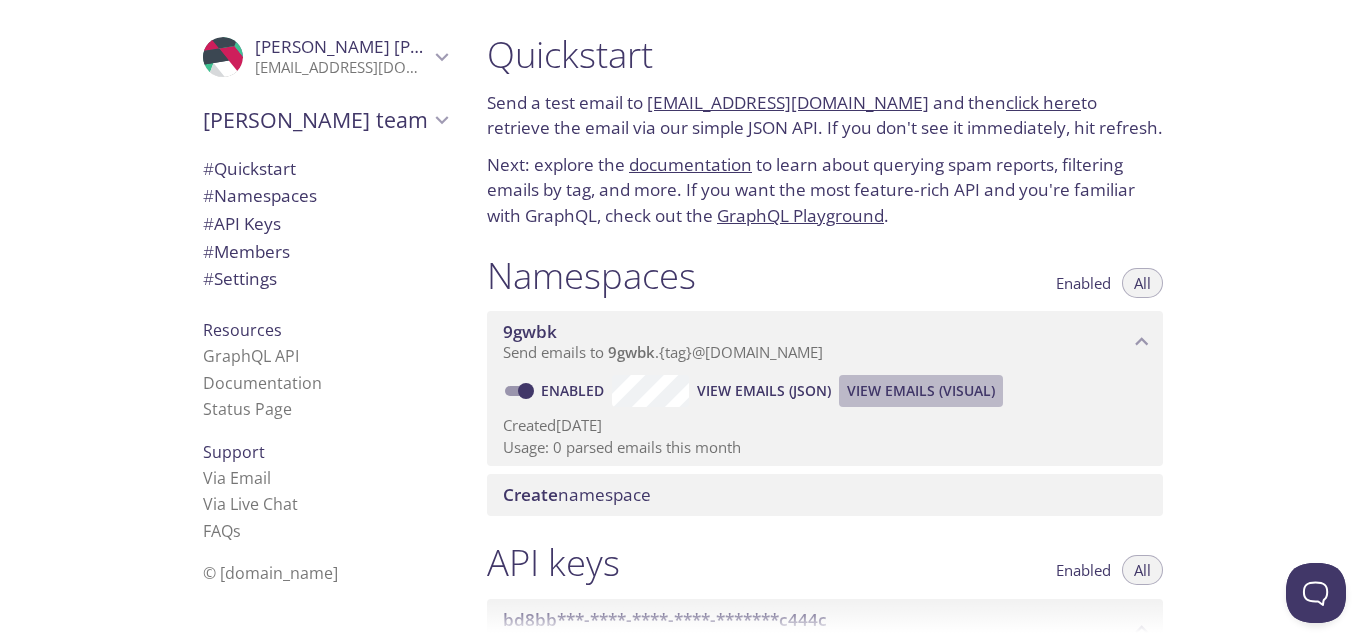 click on "View Emails (Visual)" at bounding box center (921, 391) 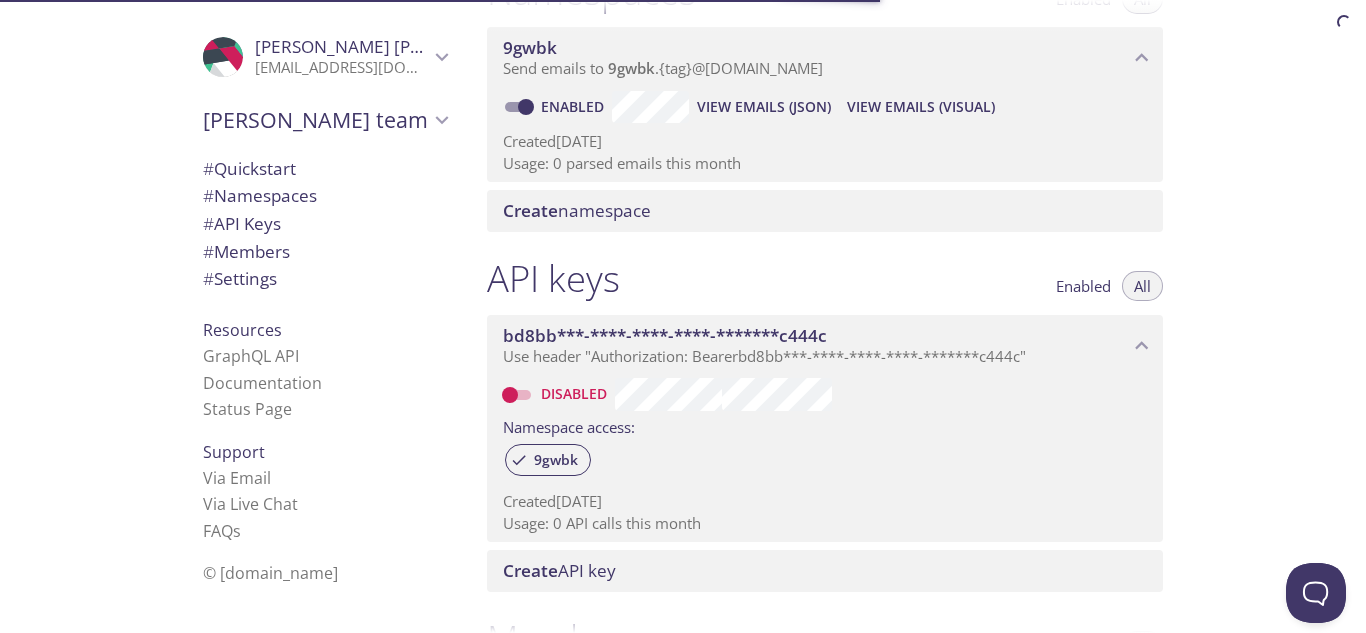 scroll, scrollTop: 285, scrollLeft: 0, axis: vertical 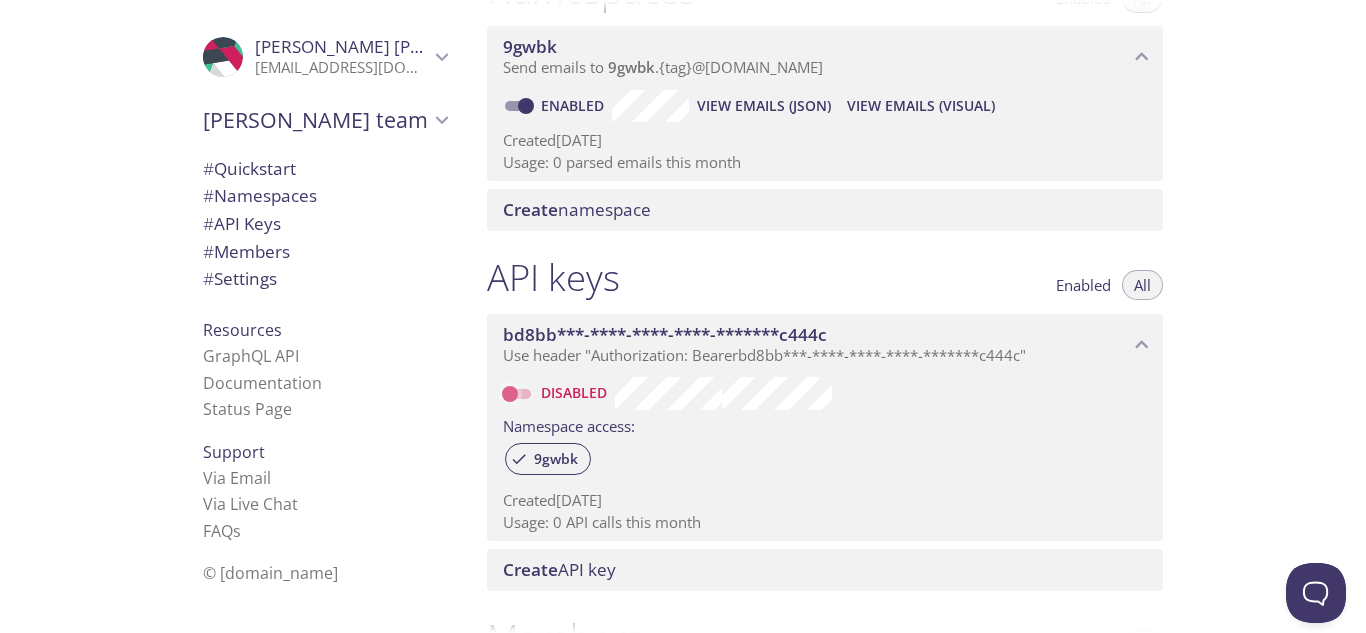 click on "Disabled" at bounding box center (510, 394) 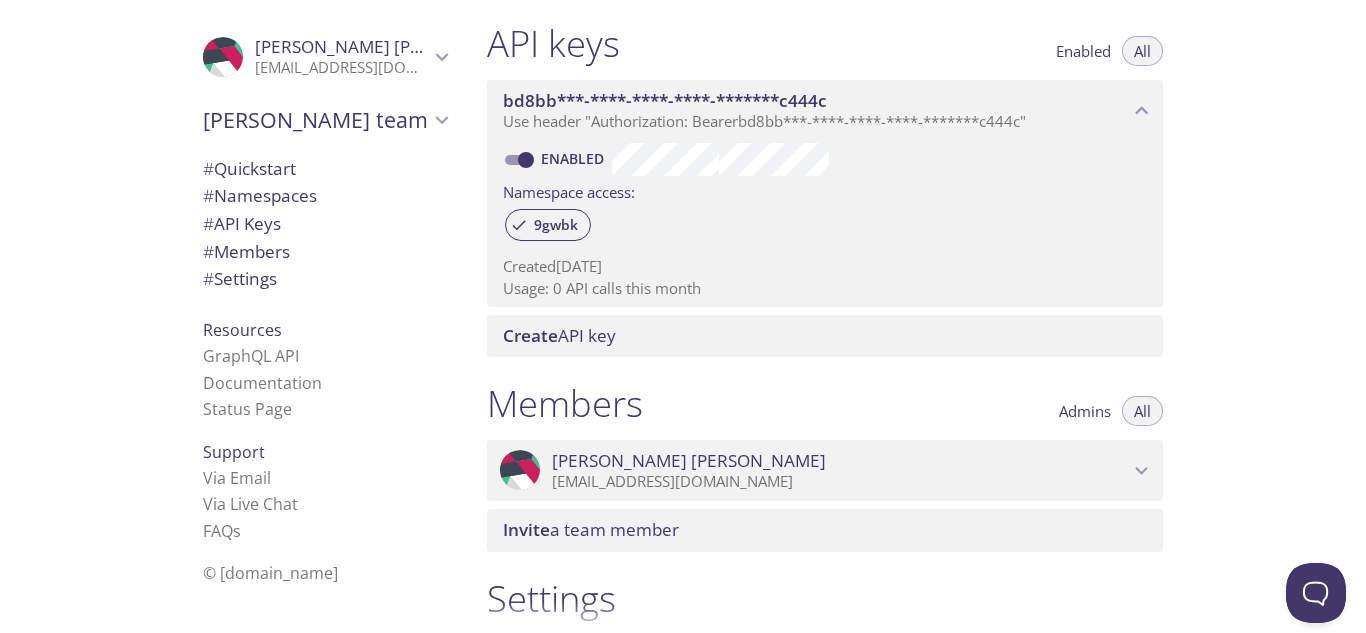scroll, scrollTop: 511, scrollLeft: 0, axis: vertical 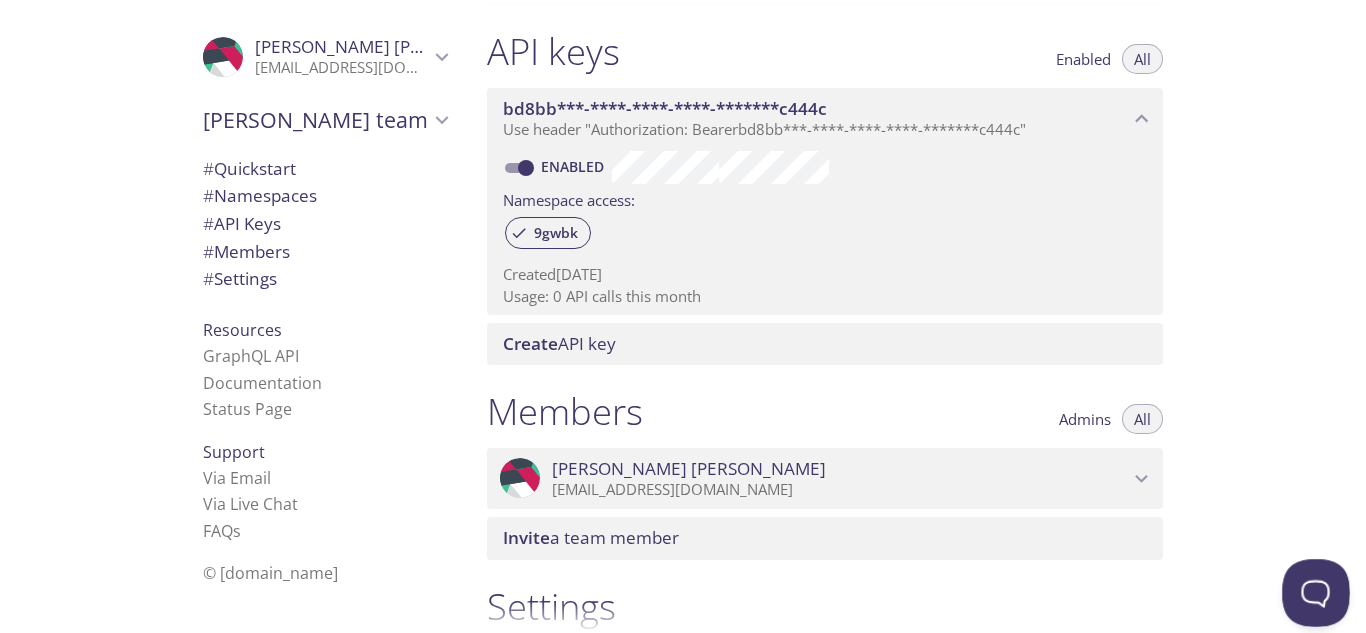 click at bounding box center (1312, 589) 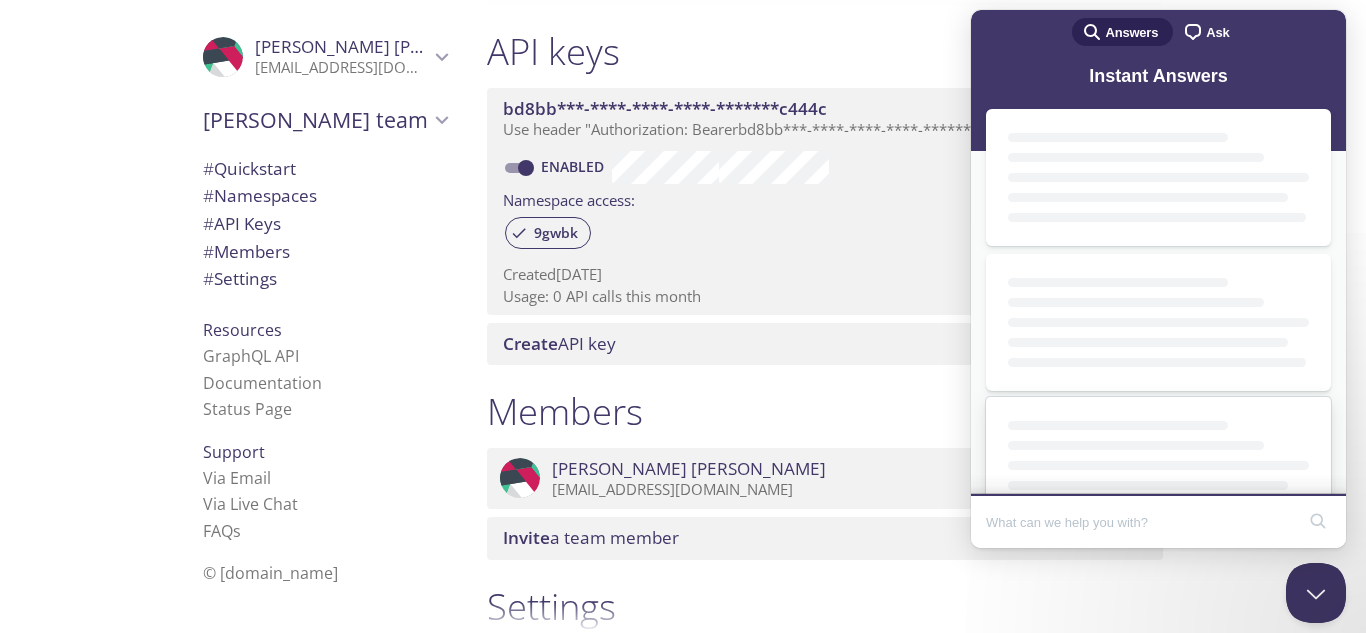 scroll, scrollTop: 0, scrollLeft: 0, axis: both 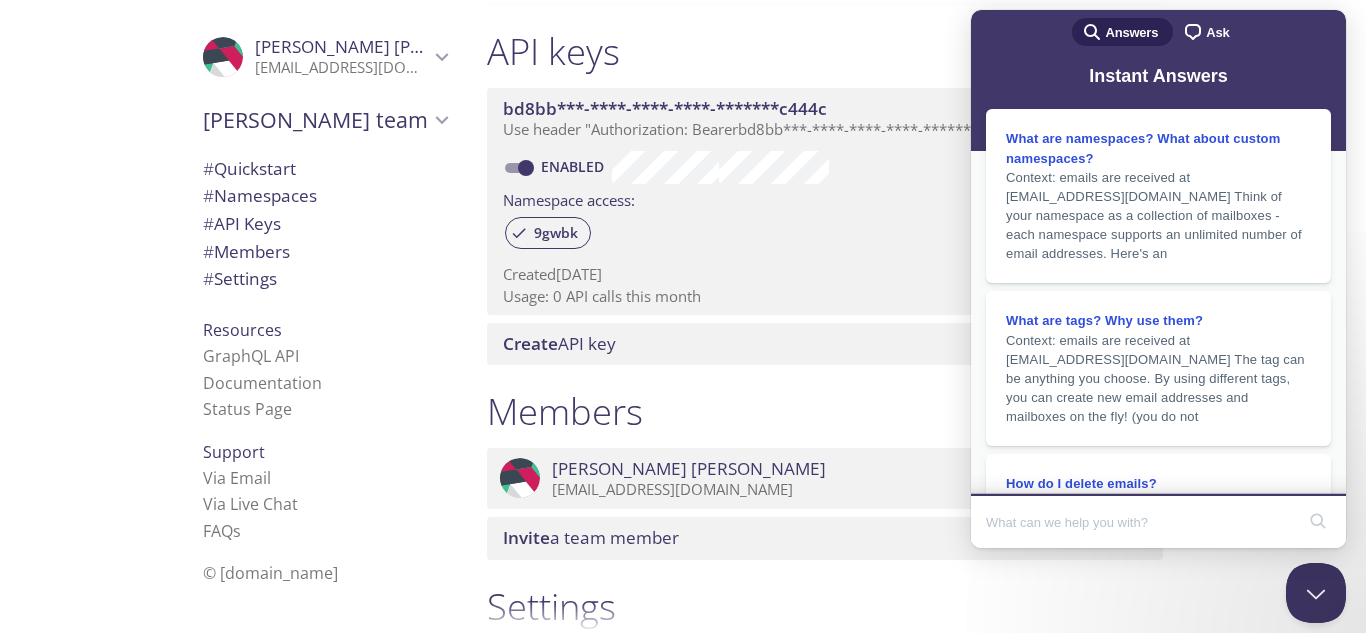 click at bounding box center (1140, 522) 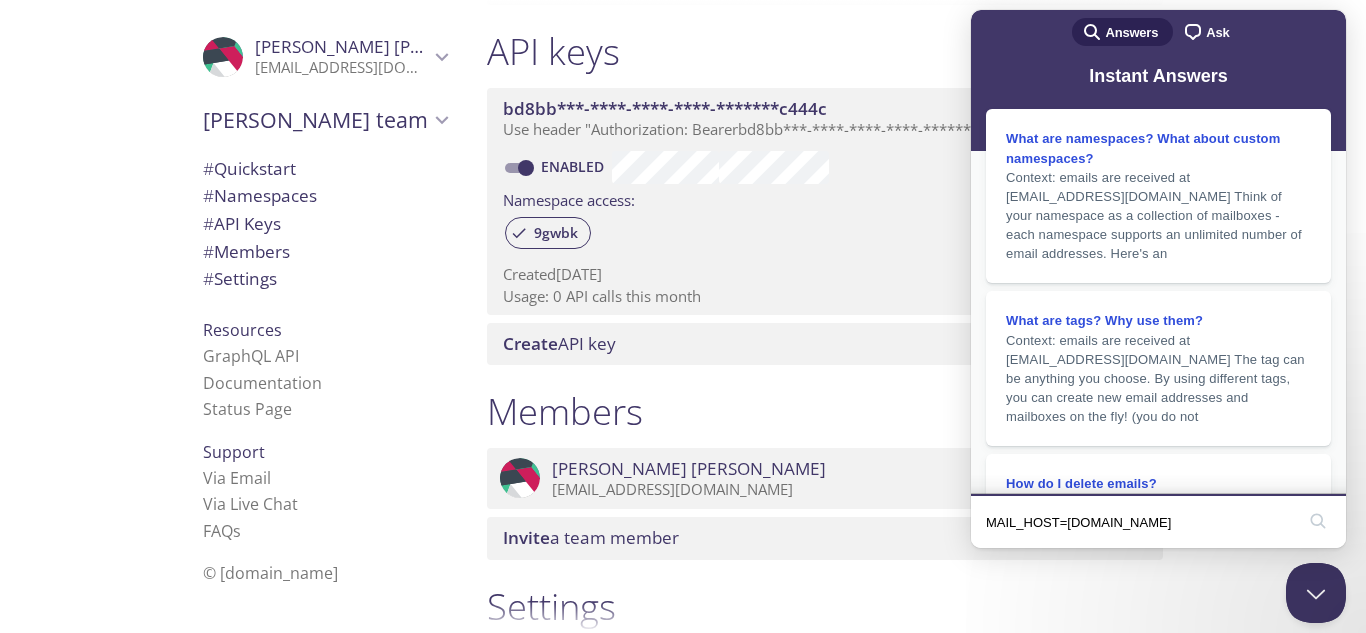 type on "MAIL_HOST=smtp.testmail.app ?" 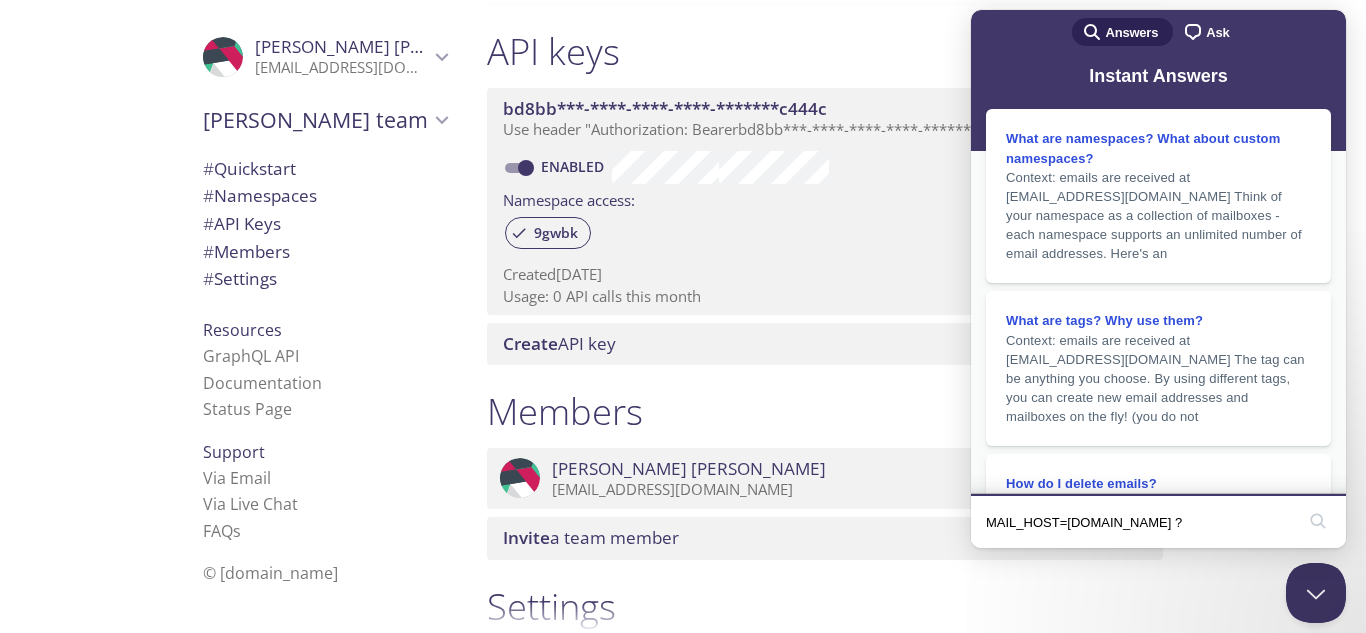 click on "search" at bounding box center (1318, 521) 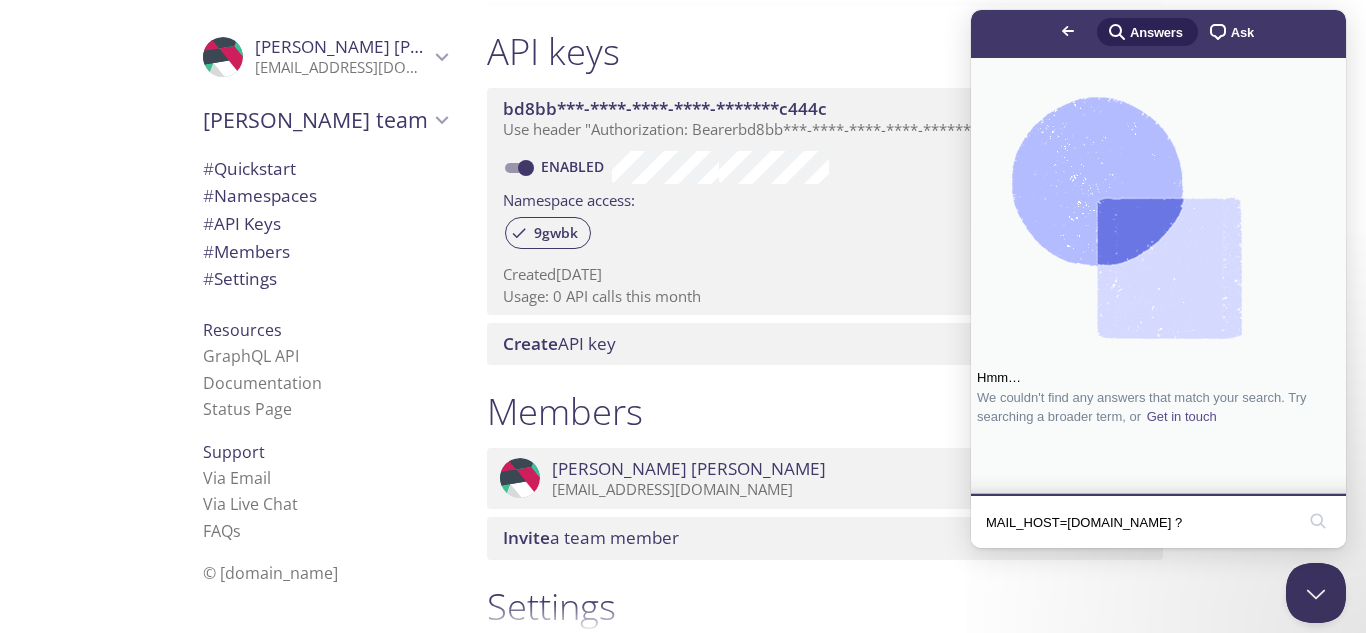 click on "MAIL_HOST=smtp.testmail.app ?" at bounding box center (1140, 522) 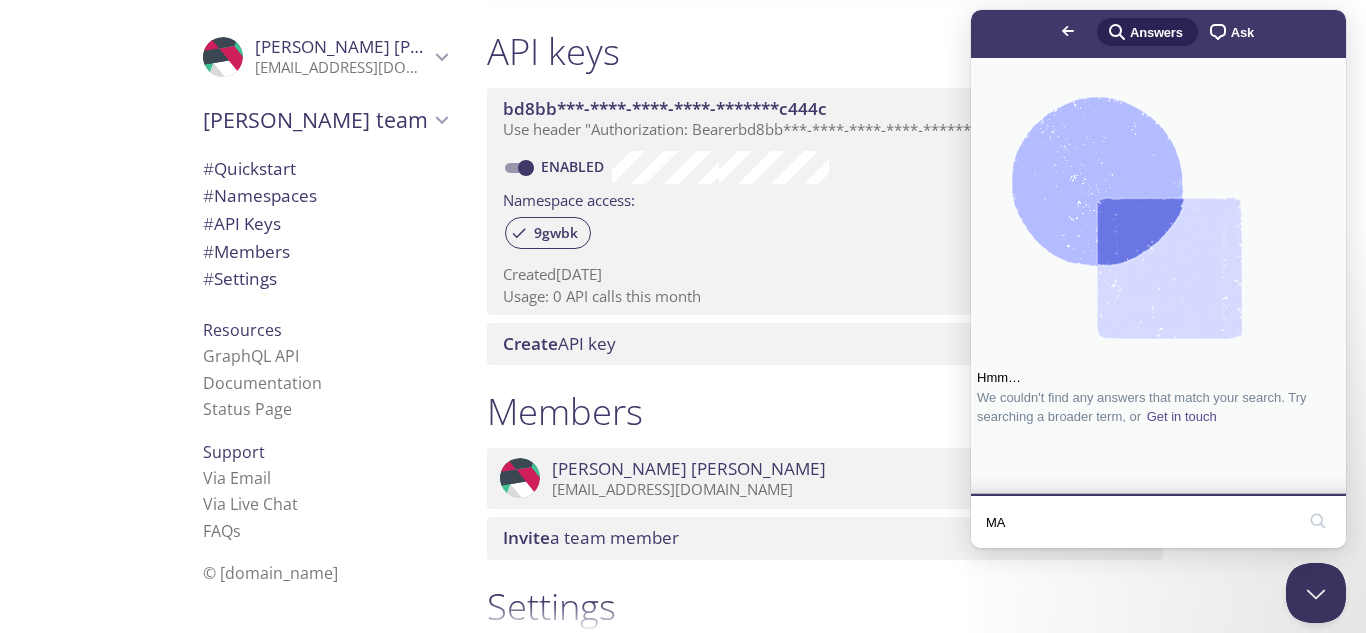 type on "M" 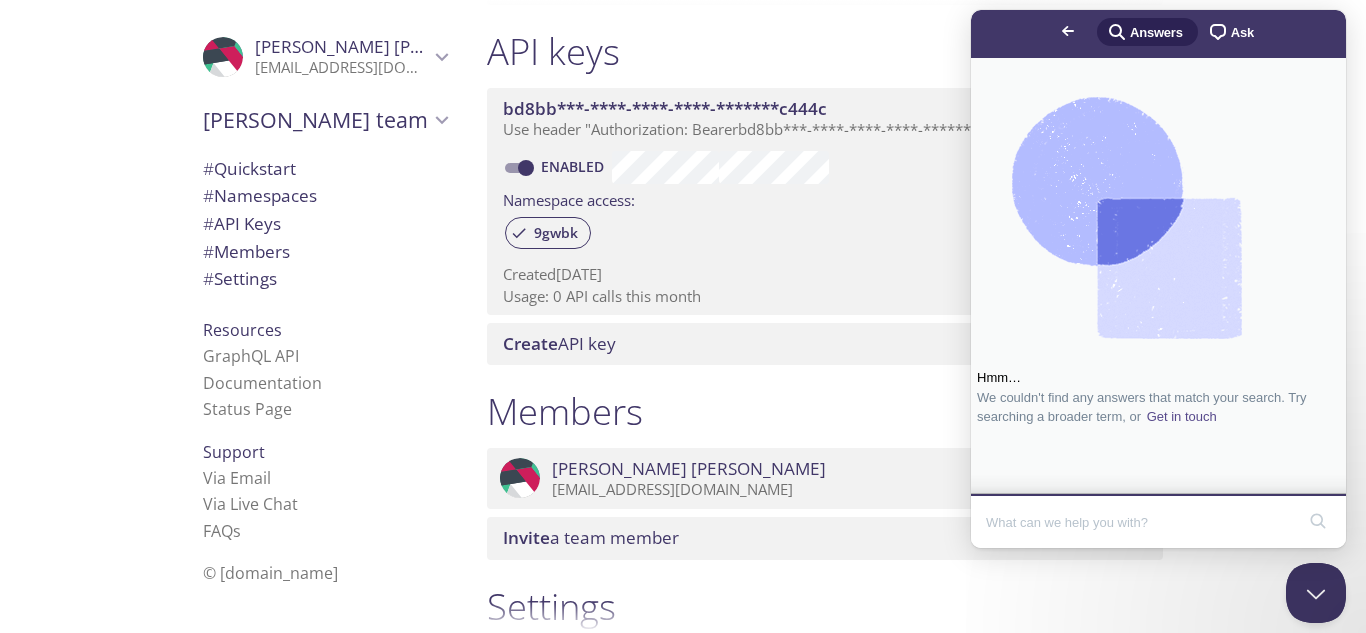 type 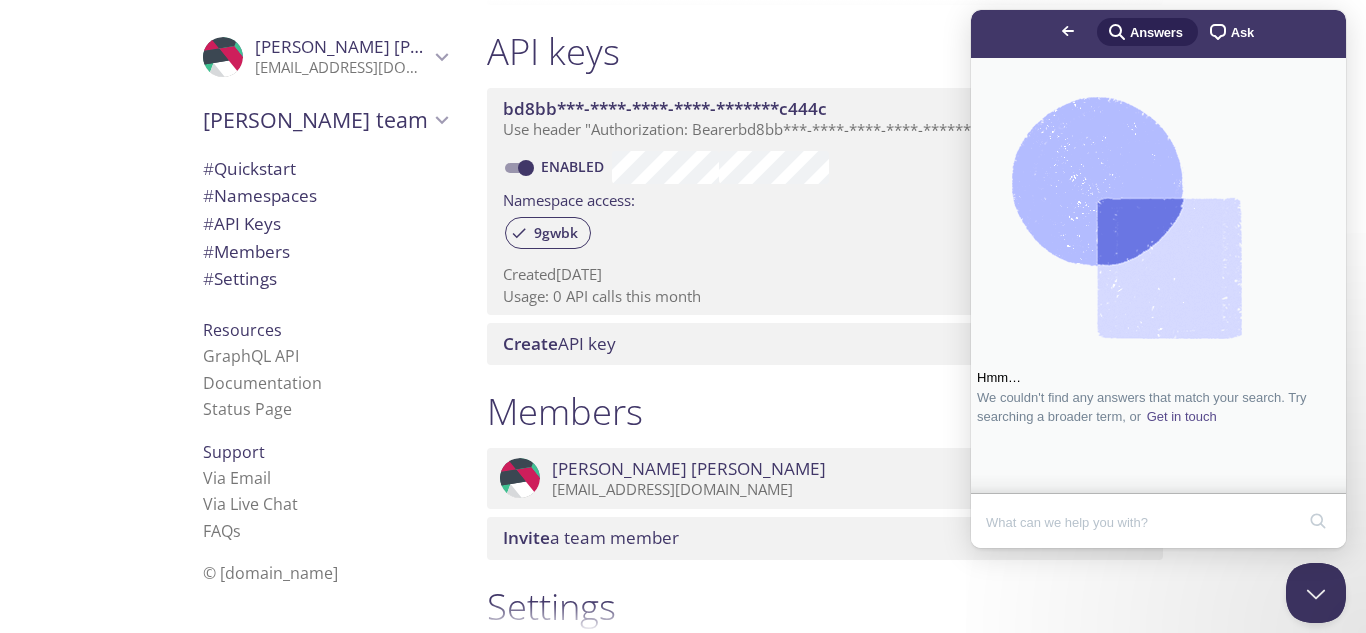 click at bounding box center (1127, 218) 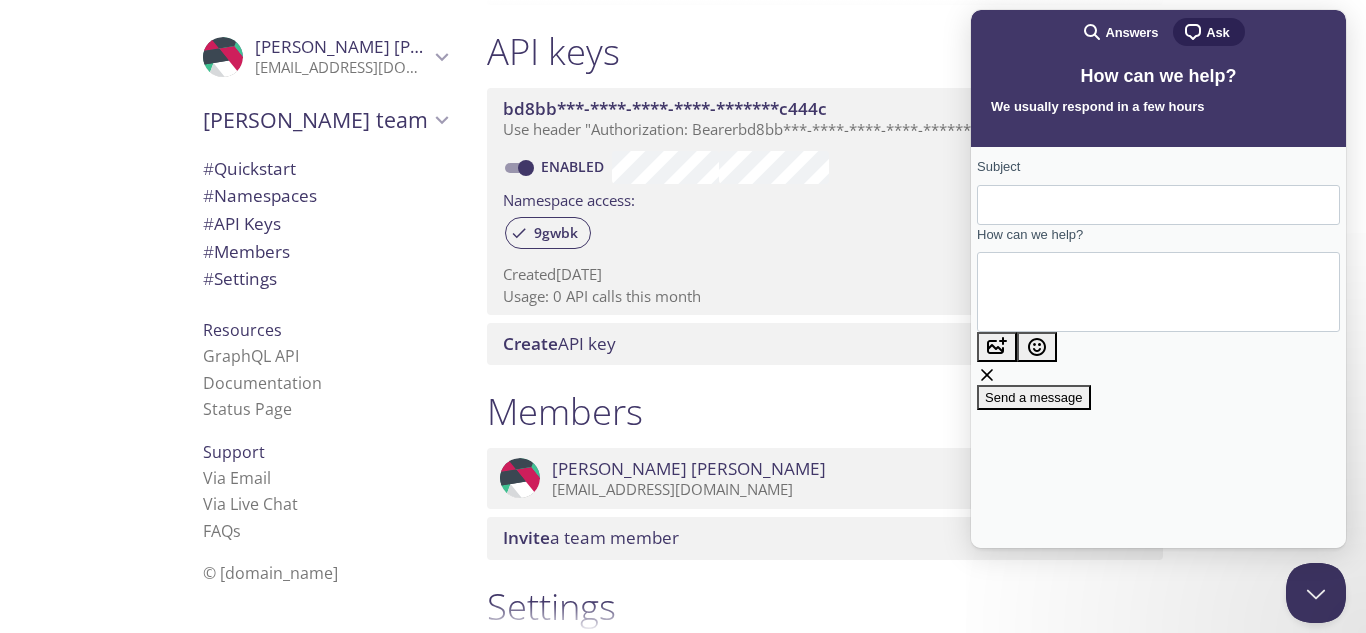 click on "How can we help?" at bounding box center [1083, 292] 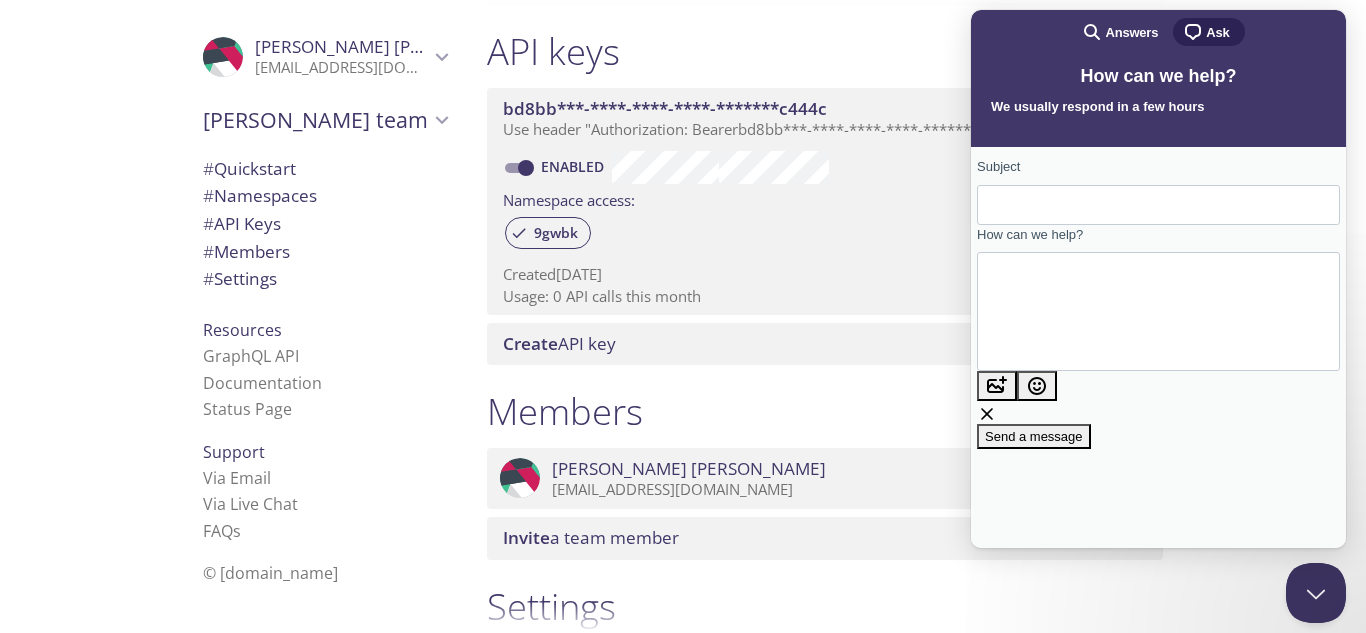 type on "MAIL_HOST=smtp.testmail.app" 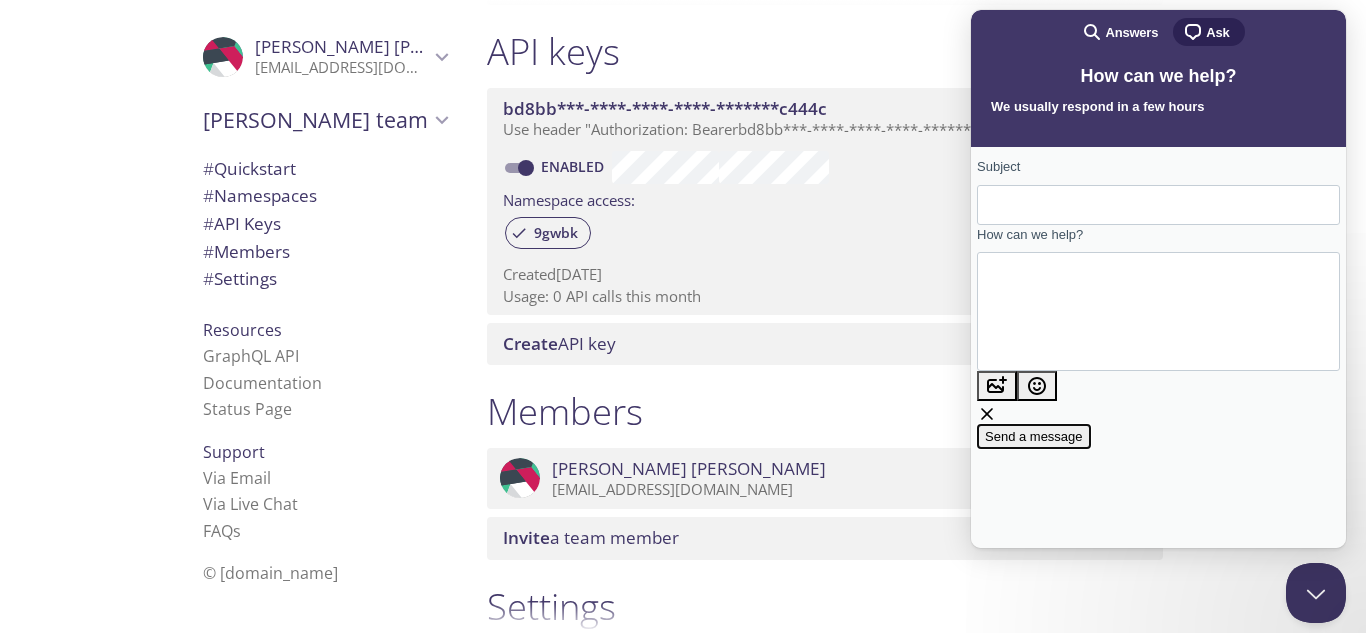 click on "Send a message" at bounding box center (1034, 436) 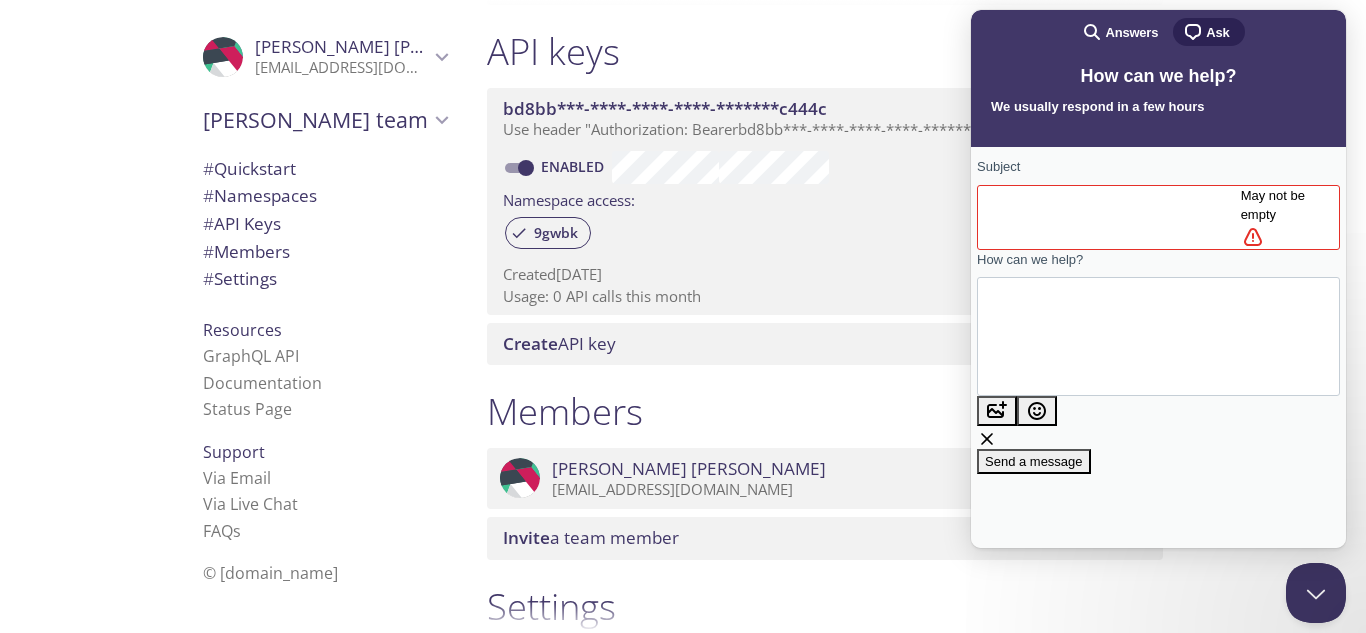 click on "Subject" at bounding box center [1117, 217] 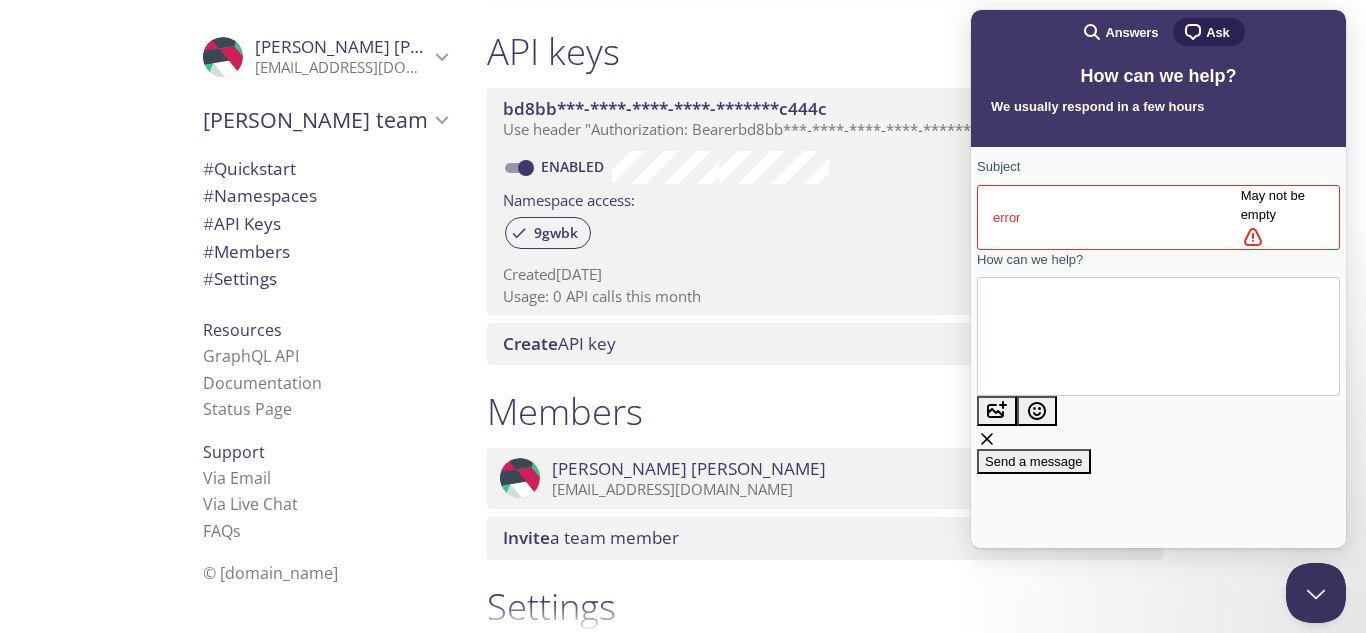 type on "error" 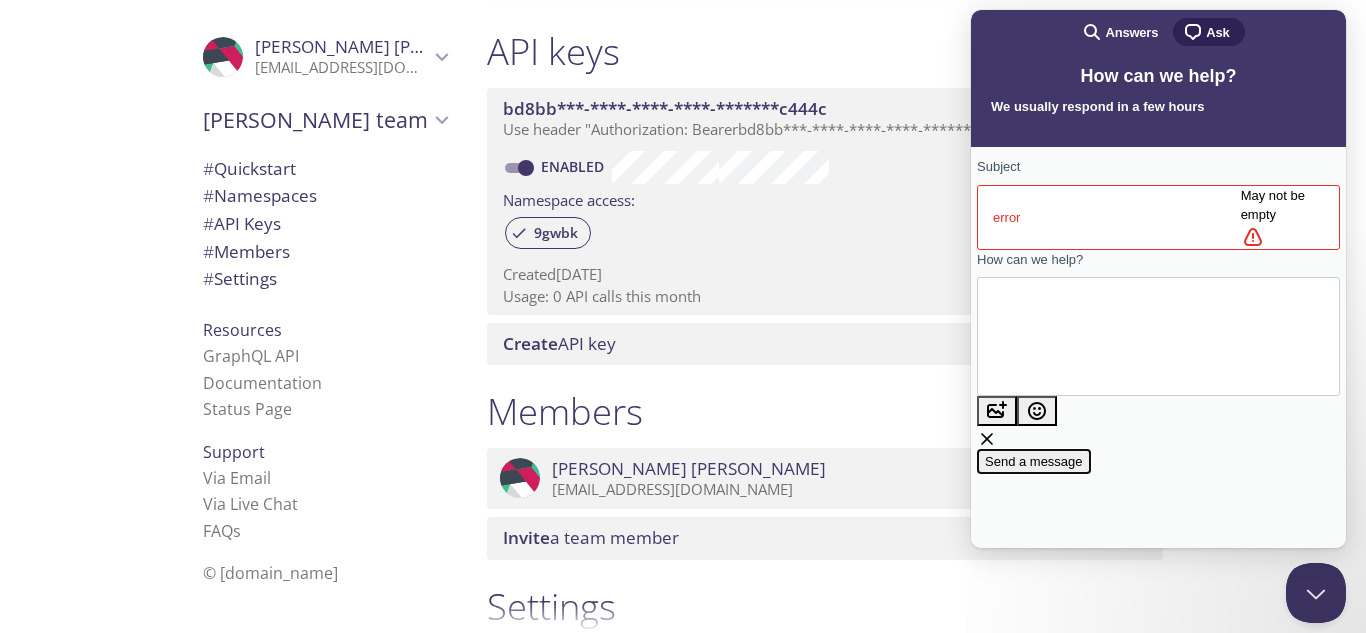 click on "Send a message" at bounding box center [1034, 461] 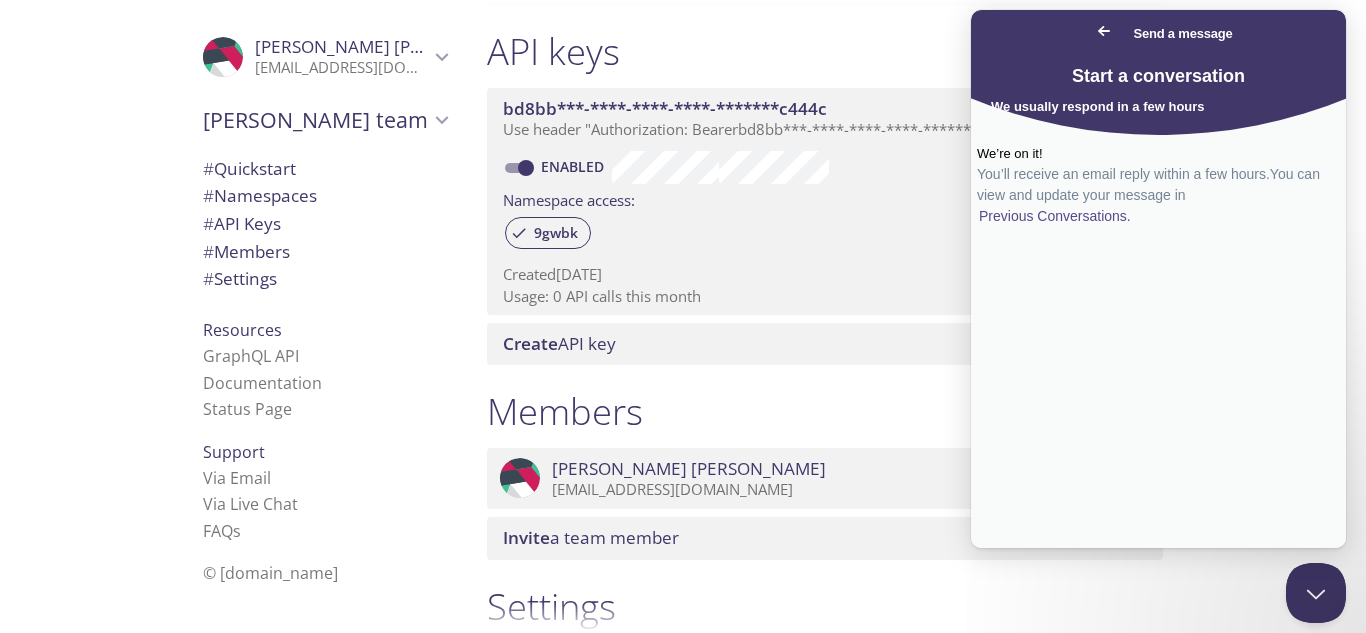 click on "Go back" at bounding box center (1104, 31) 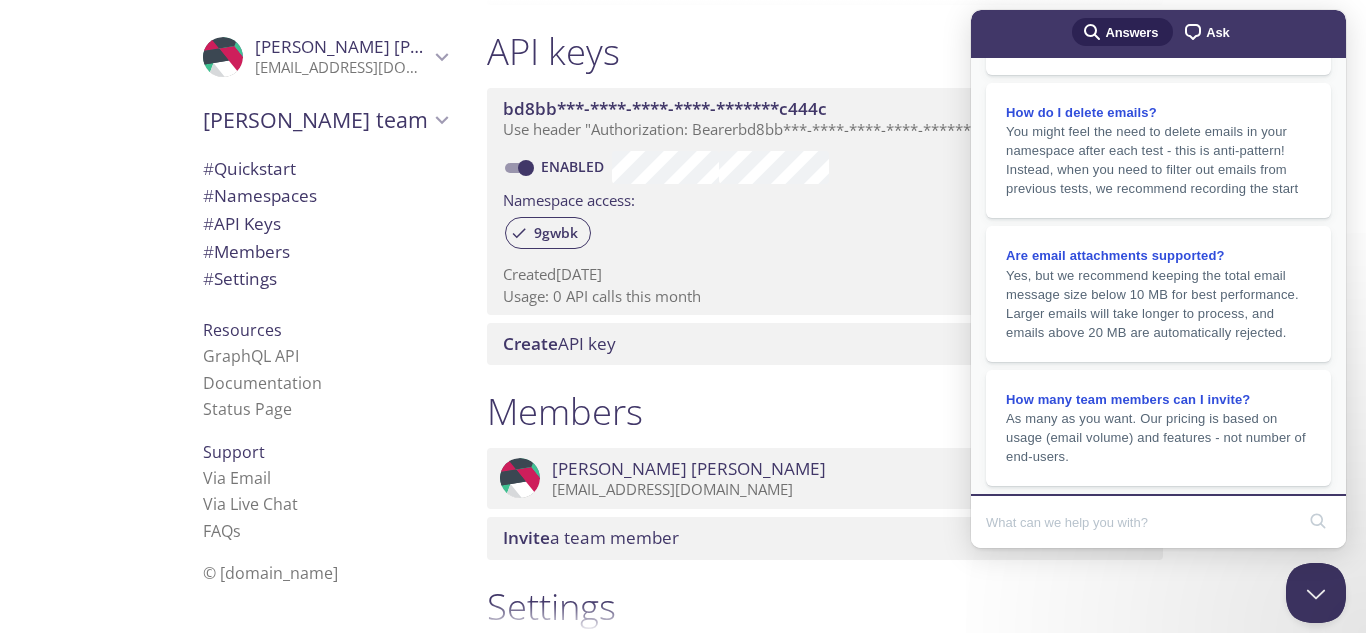 scroll, scrollTop: 422, scrollLeft: 0, axis: vertical 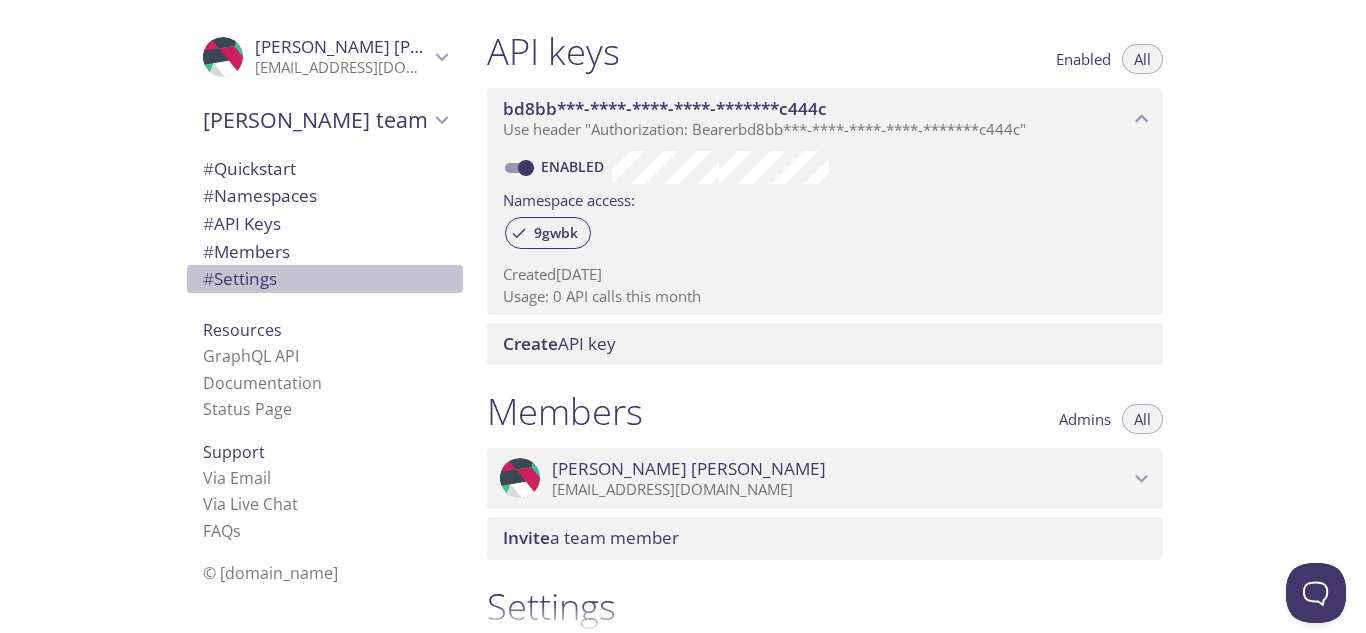 click on "#  Settings" at bounding box center (240, 278) 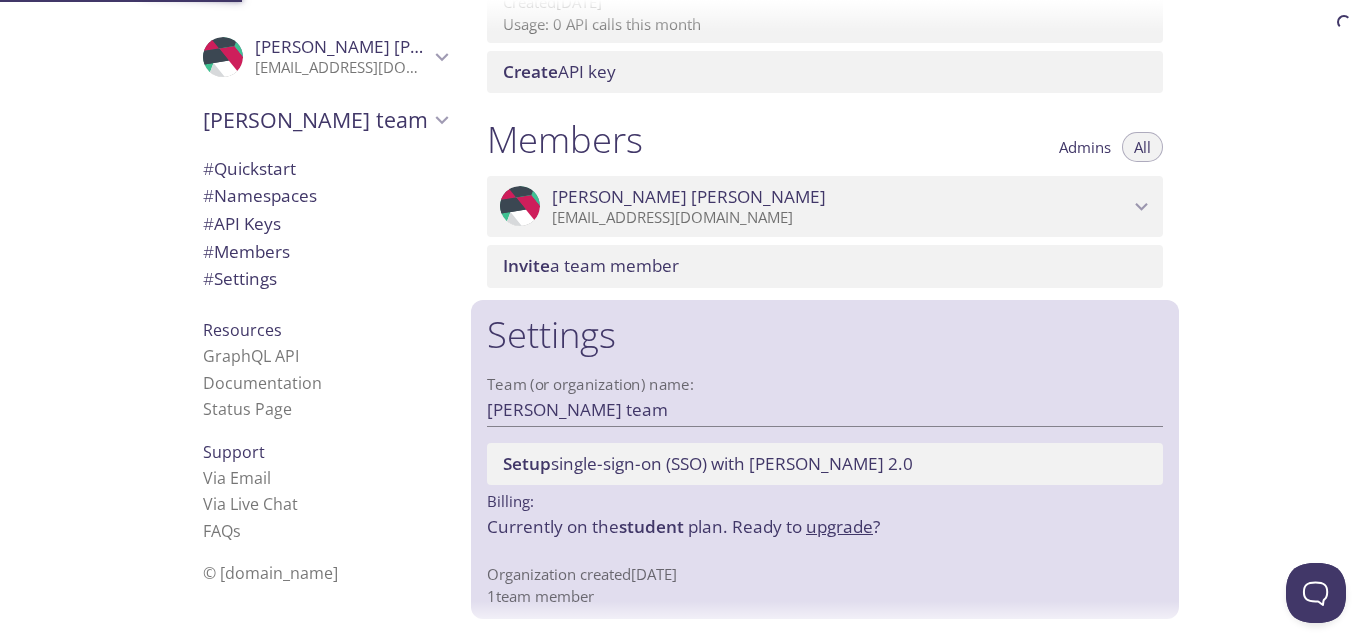 scroll, scrollTop: 789, scrollLeft: 0, axis: vertical 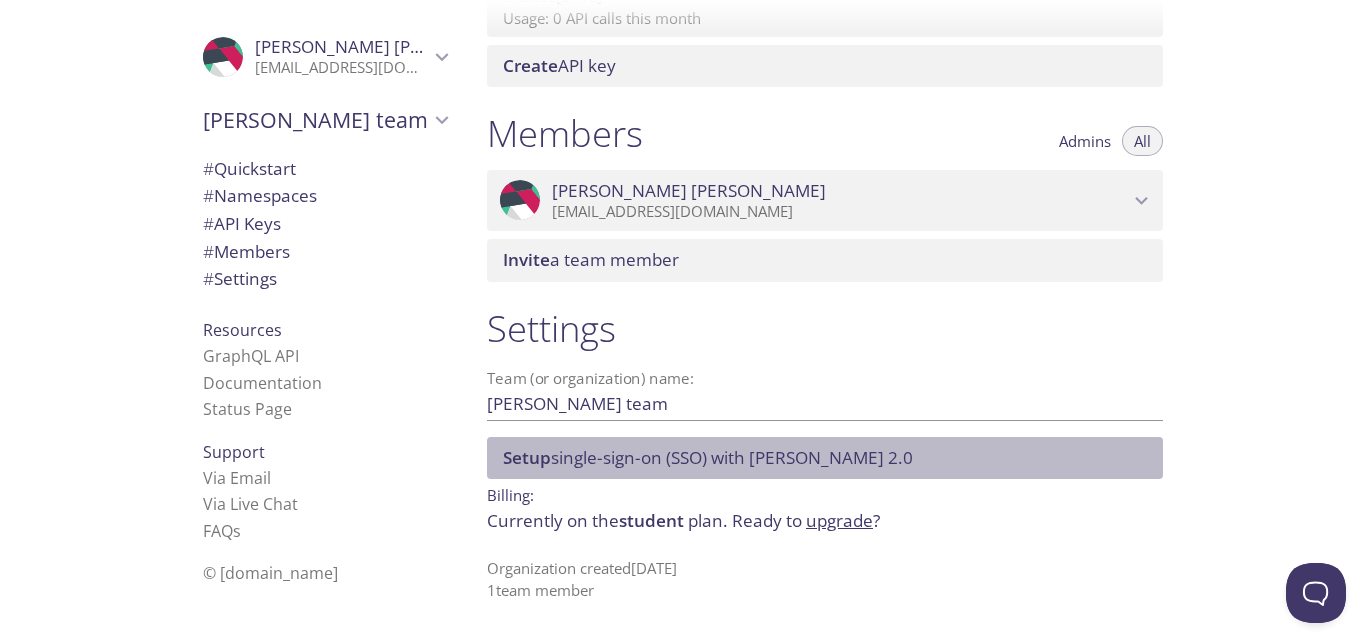 click on "Setup  single-sign-on (SSO) with SAML 2.0" at bounding box center [708, 457] 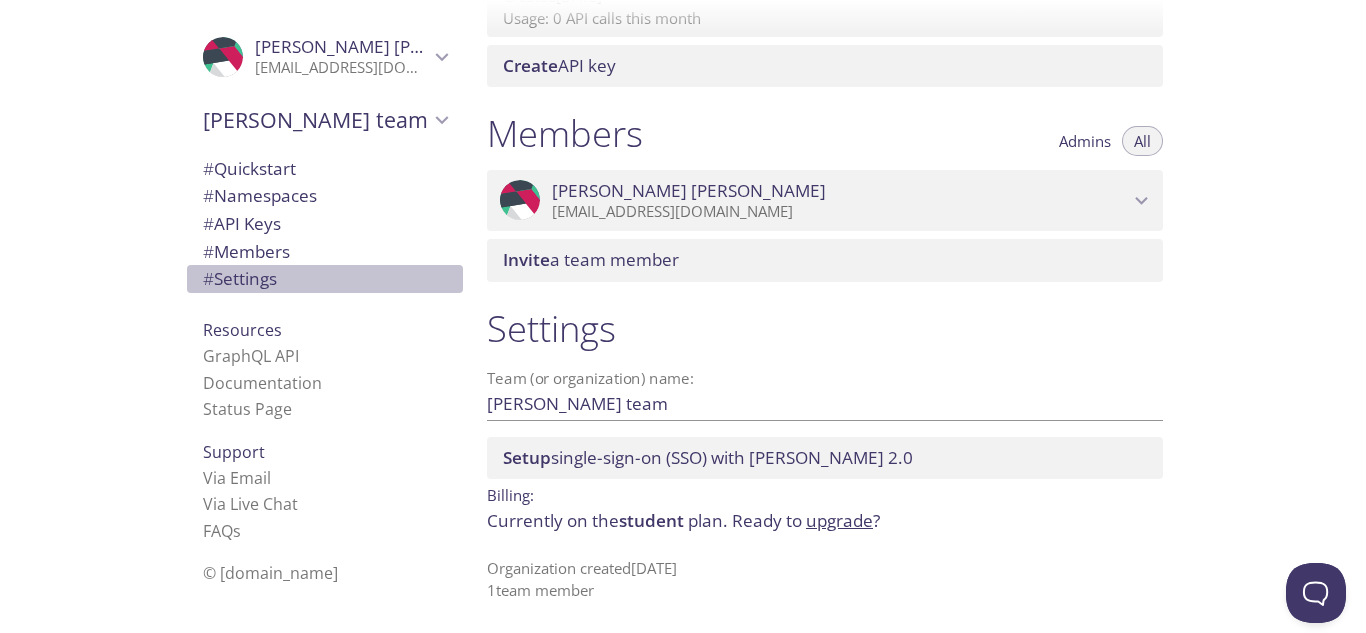 click on "#  Settings" at bounding box center [240, 278] 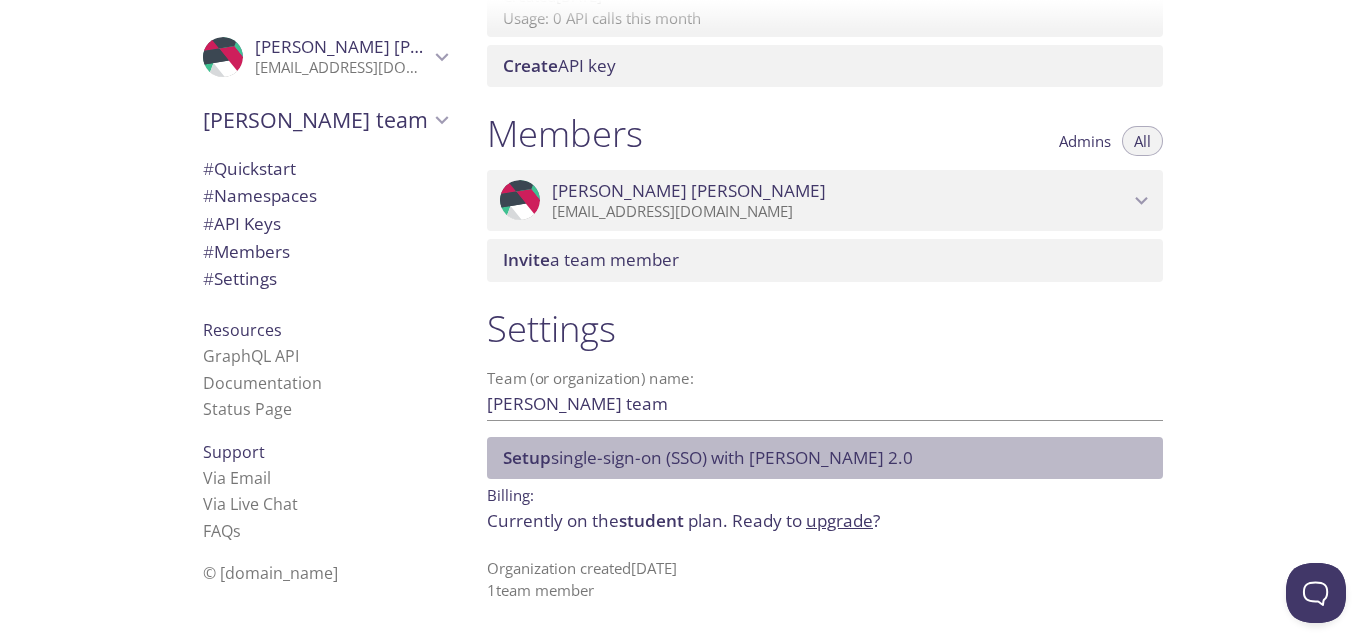 click on "Setup  single-sign-on (SSO) with SAML 2.0" at bounding box center [708, 457] 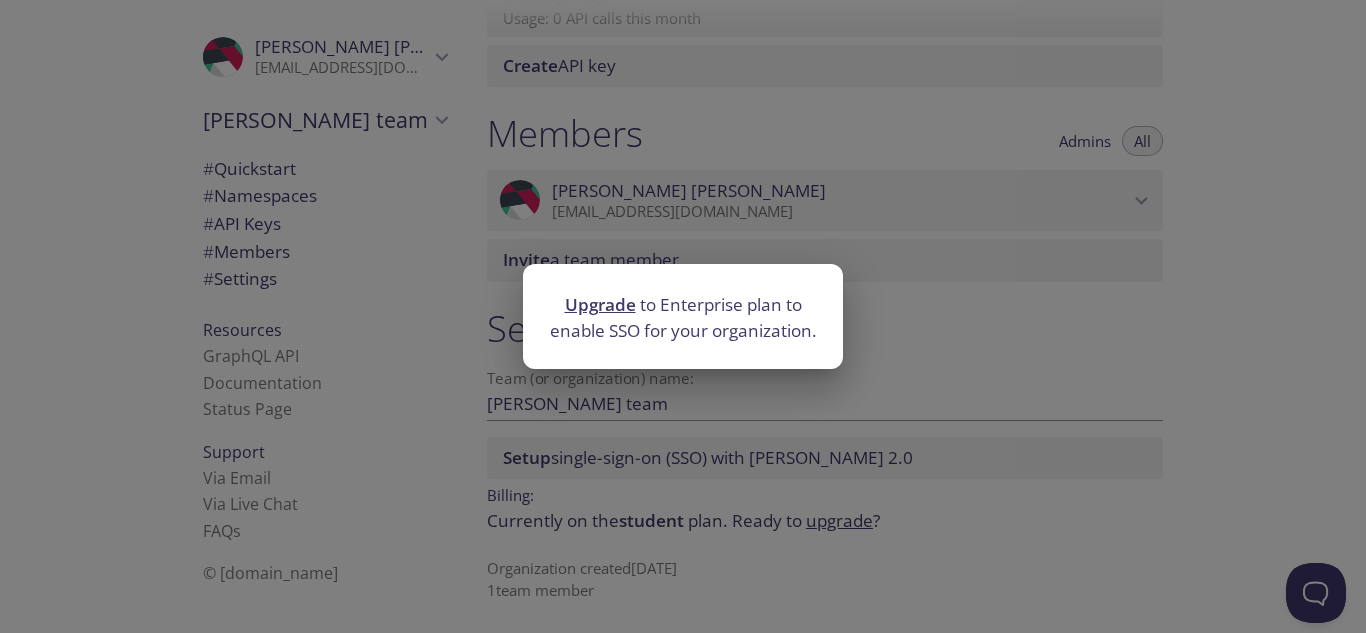 click on "Upgrade   to Enterprise plan to enable SSO for your organization." at bounding box center [683, 317] 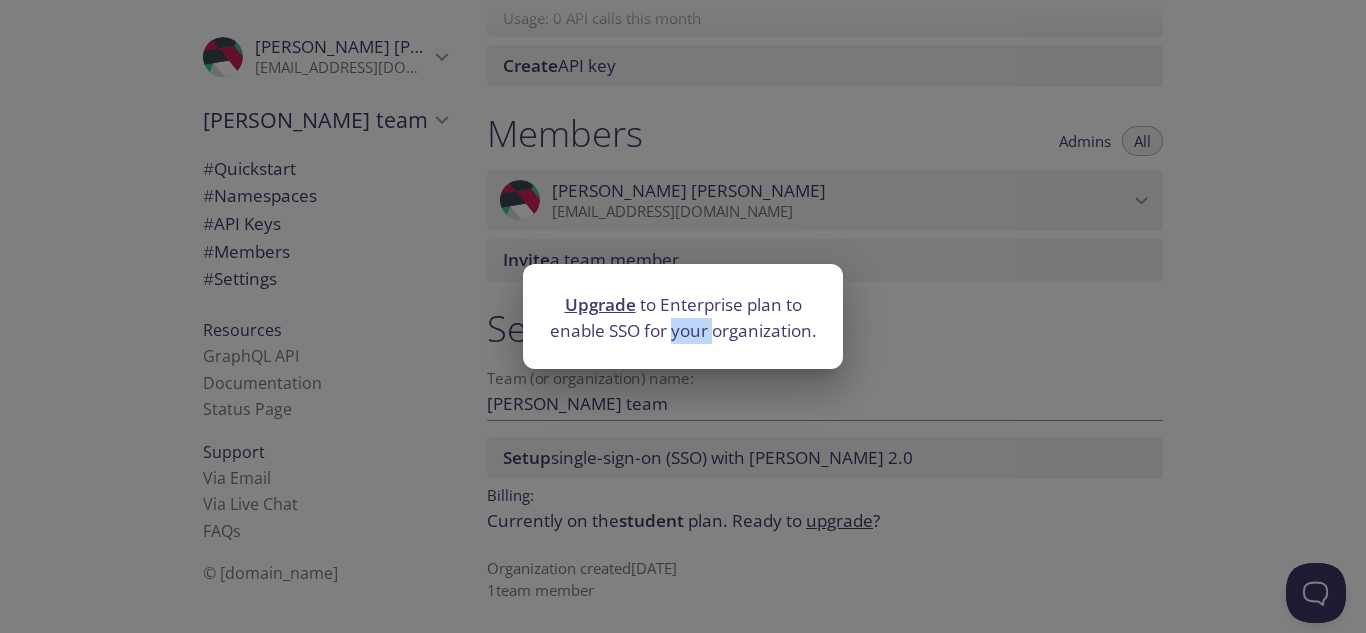 click on "Upgrade   to Enterprise plan to enable SSO for your organization." at bounding box center (683, 317) 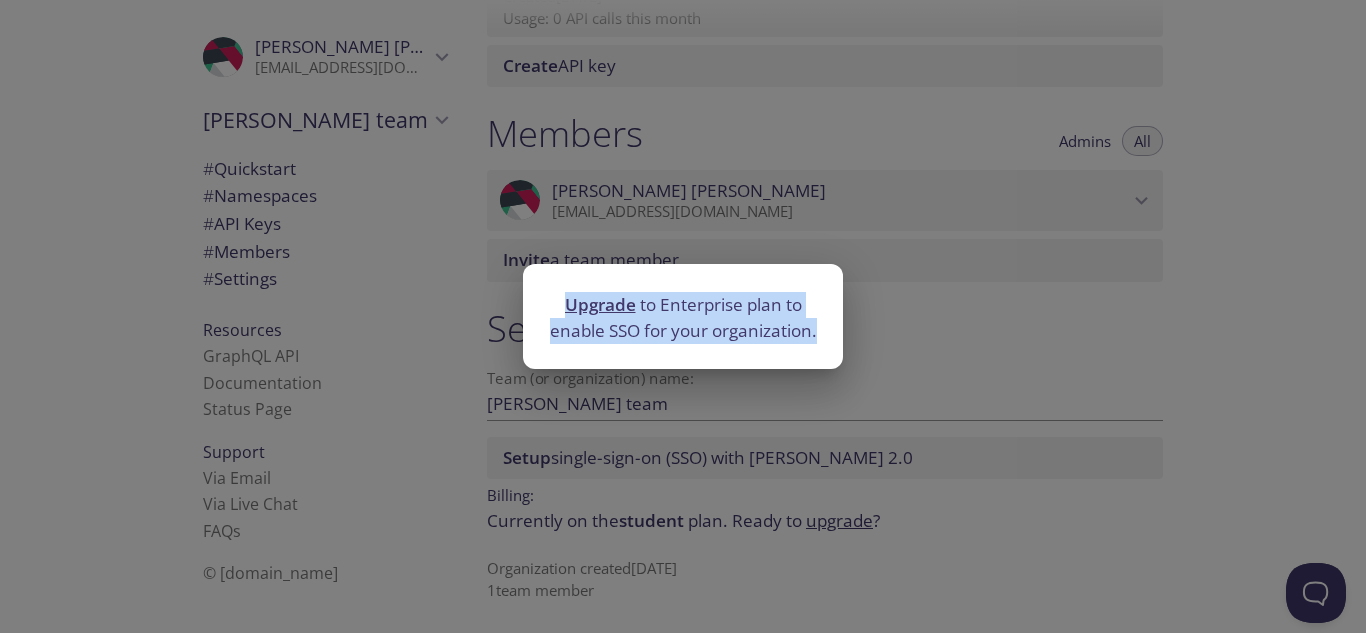 click on "Upgrade   to Enterprise plan to enable SSO for your organization." at bounding box center (683, 317) 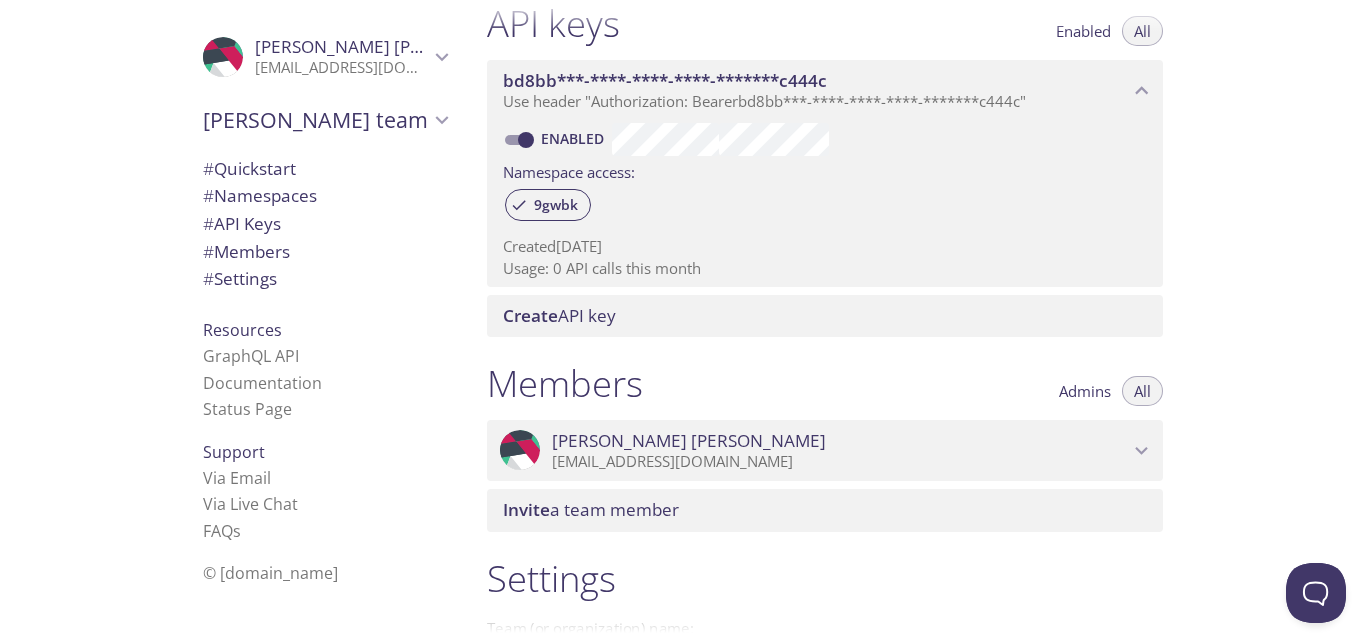 scroll, scrollTop: 789, scrollLeft: 0, axis: vertical 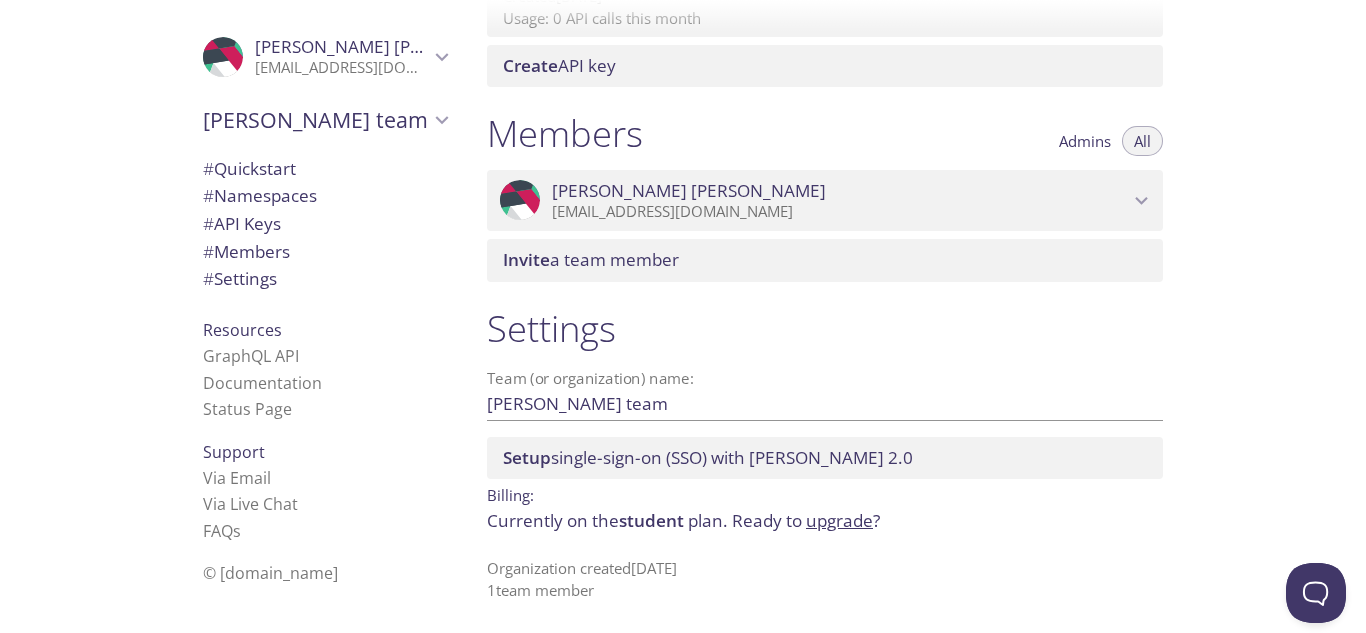 click on ".cls-1 {
fill: #6d5ca8;
}
.cls-2 {
fill: #3fc191;
}
.cls-3 {
fill: #3b4752;
}
.cls-4 {
fill: #ce1e5b;
}
.cls-5 {
fill: #f8d053;
}
.cls-6 {
fill: #48b0f7;
}
.cls-7 {
fill: #d7d9db;
}
ProfilePic [PERSON_NAME] [EMAIL_ADDRESS][DOMAIN_NAME] User Settings Signout Youssef's team Create new team #  Quickstart #  Namespaces #  API Keys #  Members #  Settings Resources GraphQL API Documentation Status Page Support Via Email Via Live Chat FAQ s © [DOMAIN_NAME]" at bounding box center (235, 316) 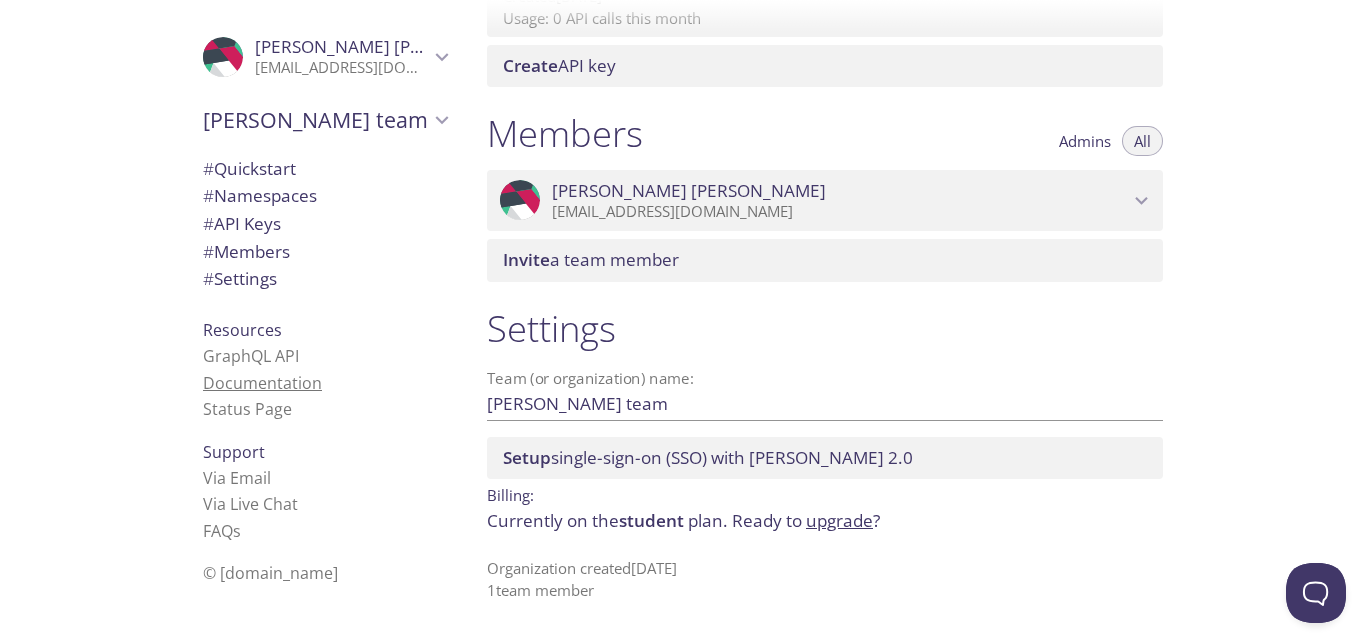 click on "Documentation" at bounding box center (262, 383) 